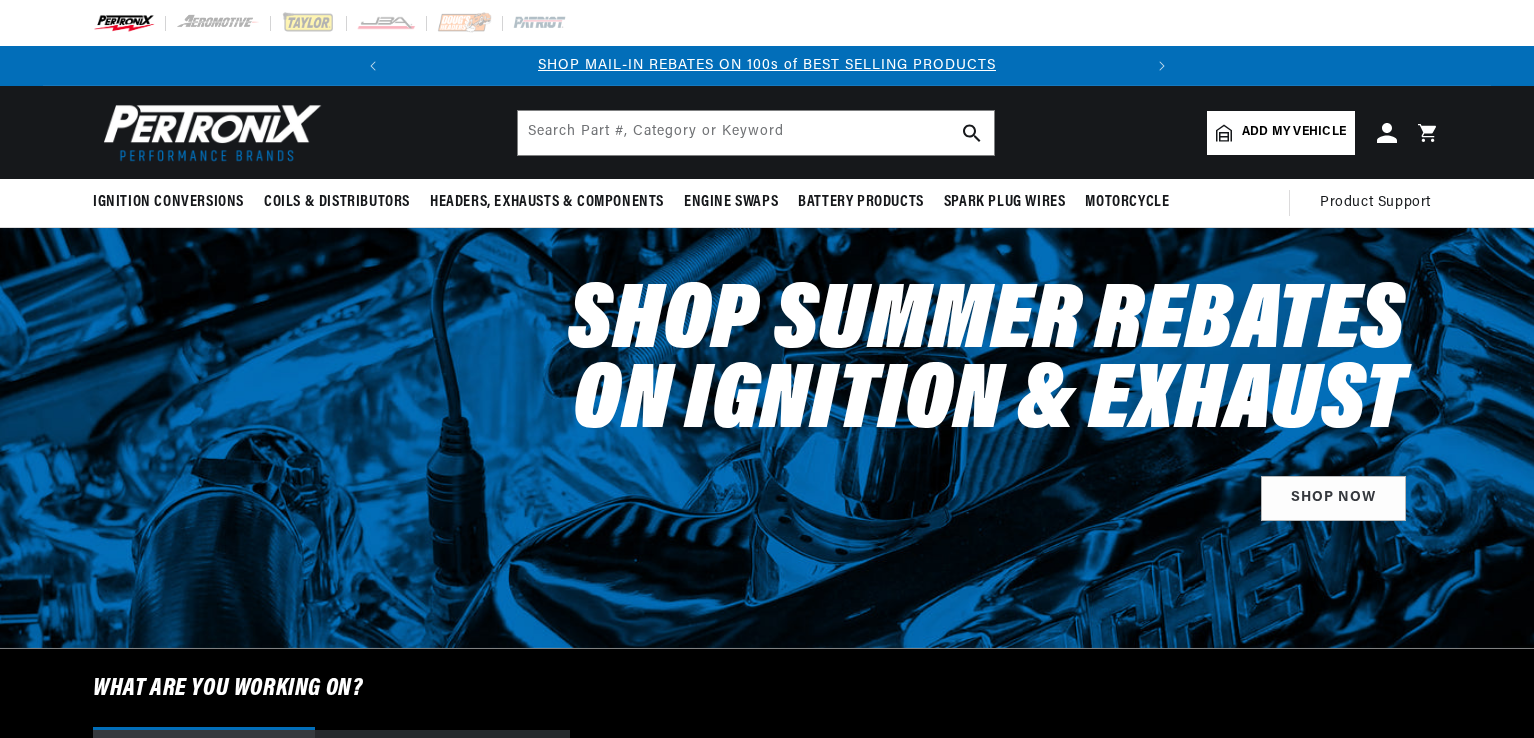 scroll, scrollTop: 0, scrollLeft: 0, axis: both 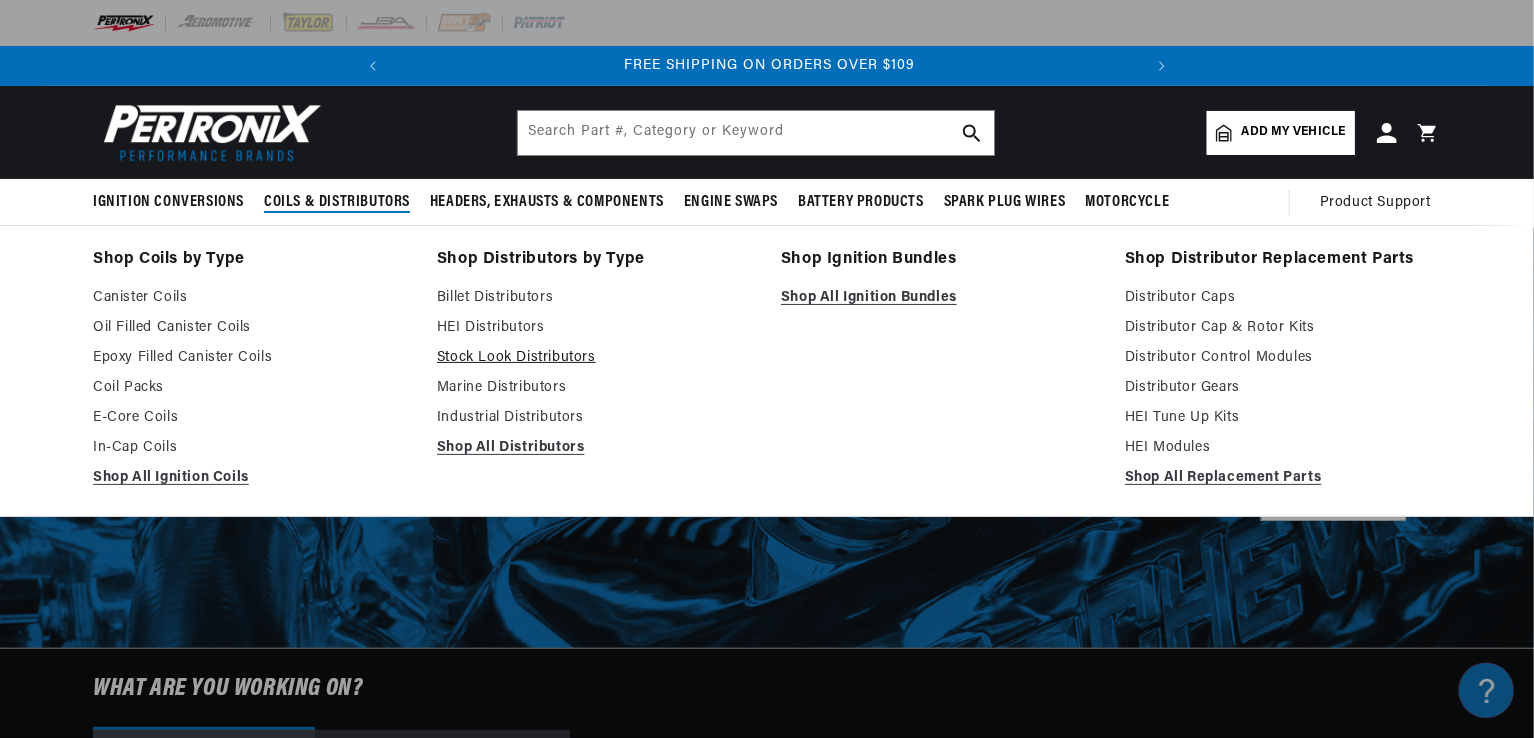 click on "Stock Look Distributors" at bounding box center (595, 358) 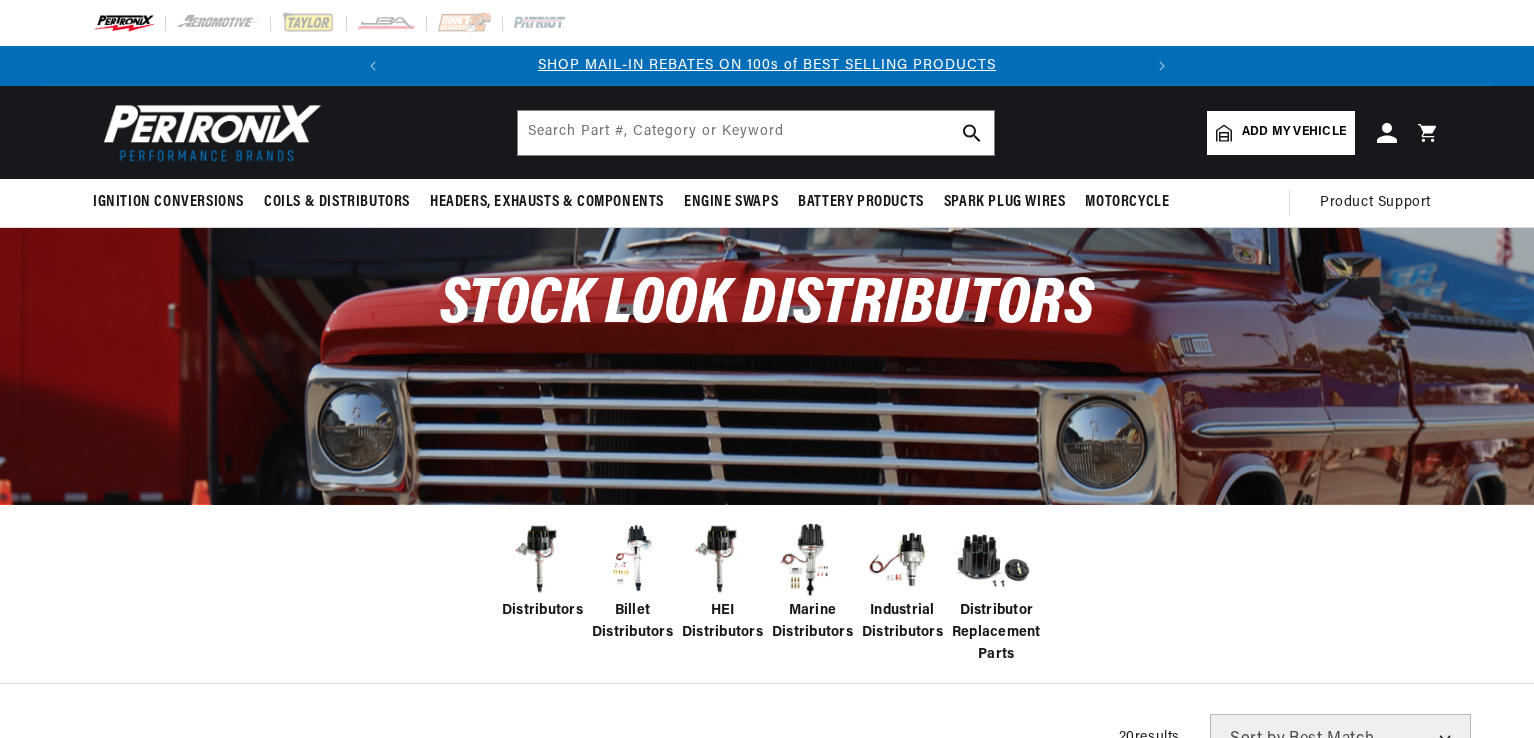 scroll, scrollTop: 0, scrollLeft: 0, axis: both 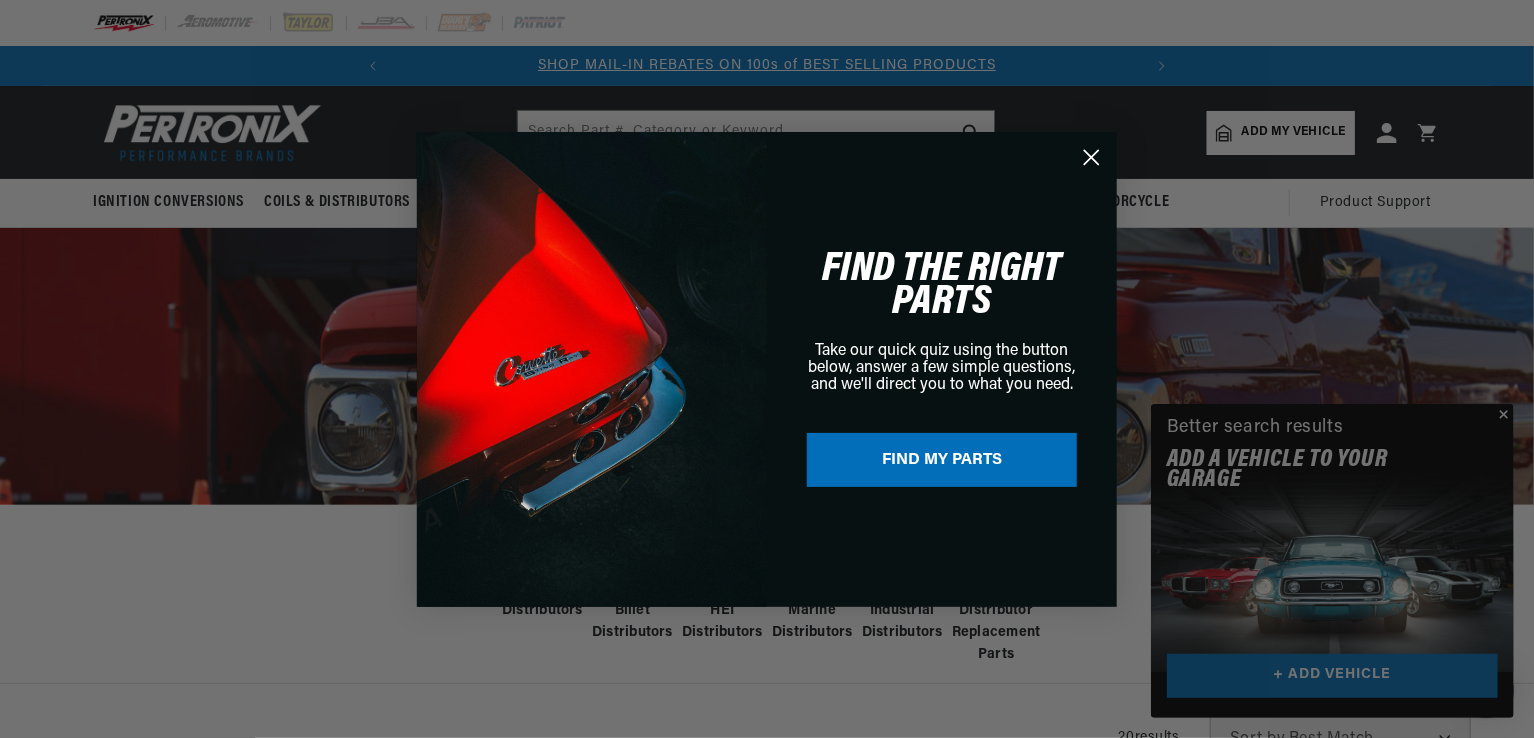 click on "FIND MY PARTS" at bounding box center [942, 460] 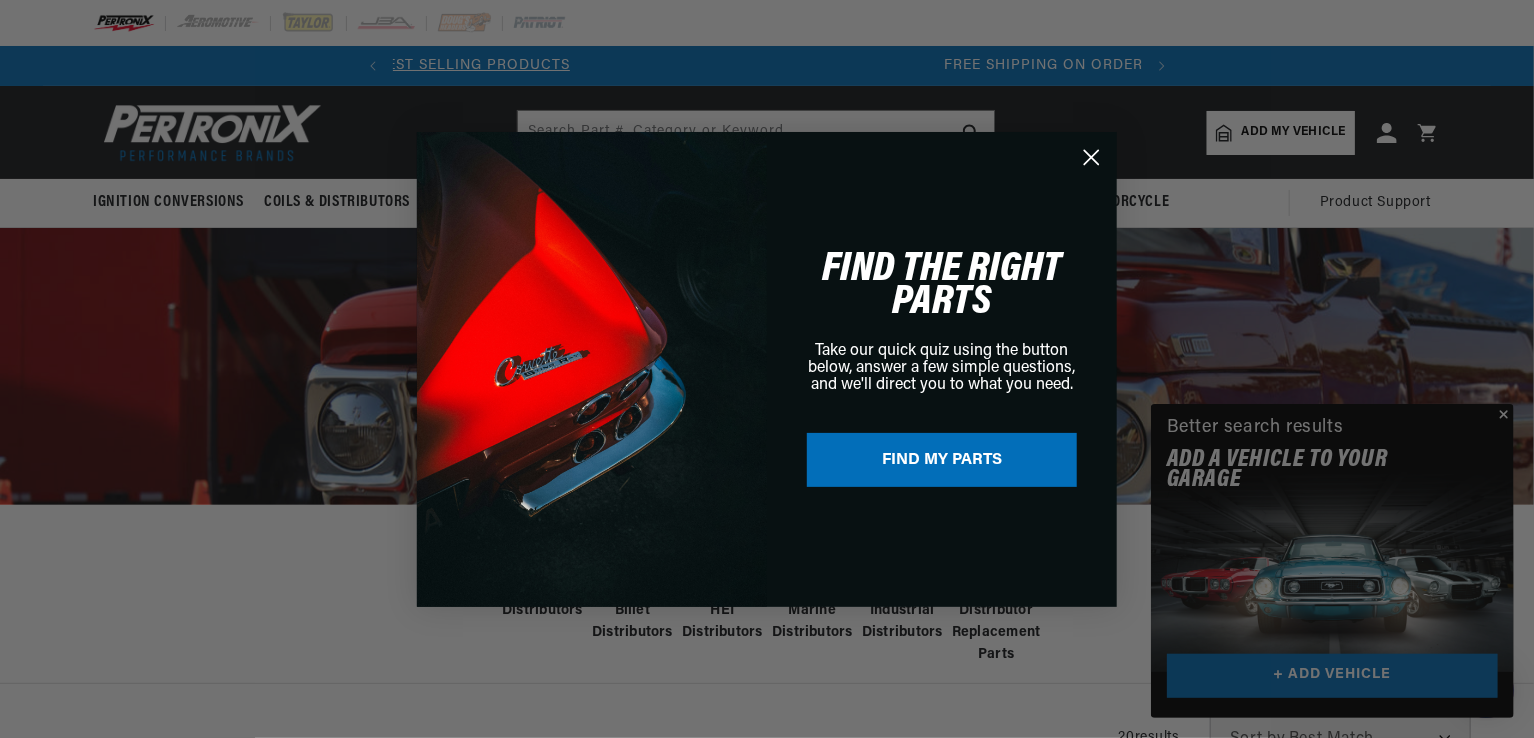 scroll, scrollTop: 0, scrollLeft: 152, axis: horizontal 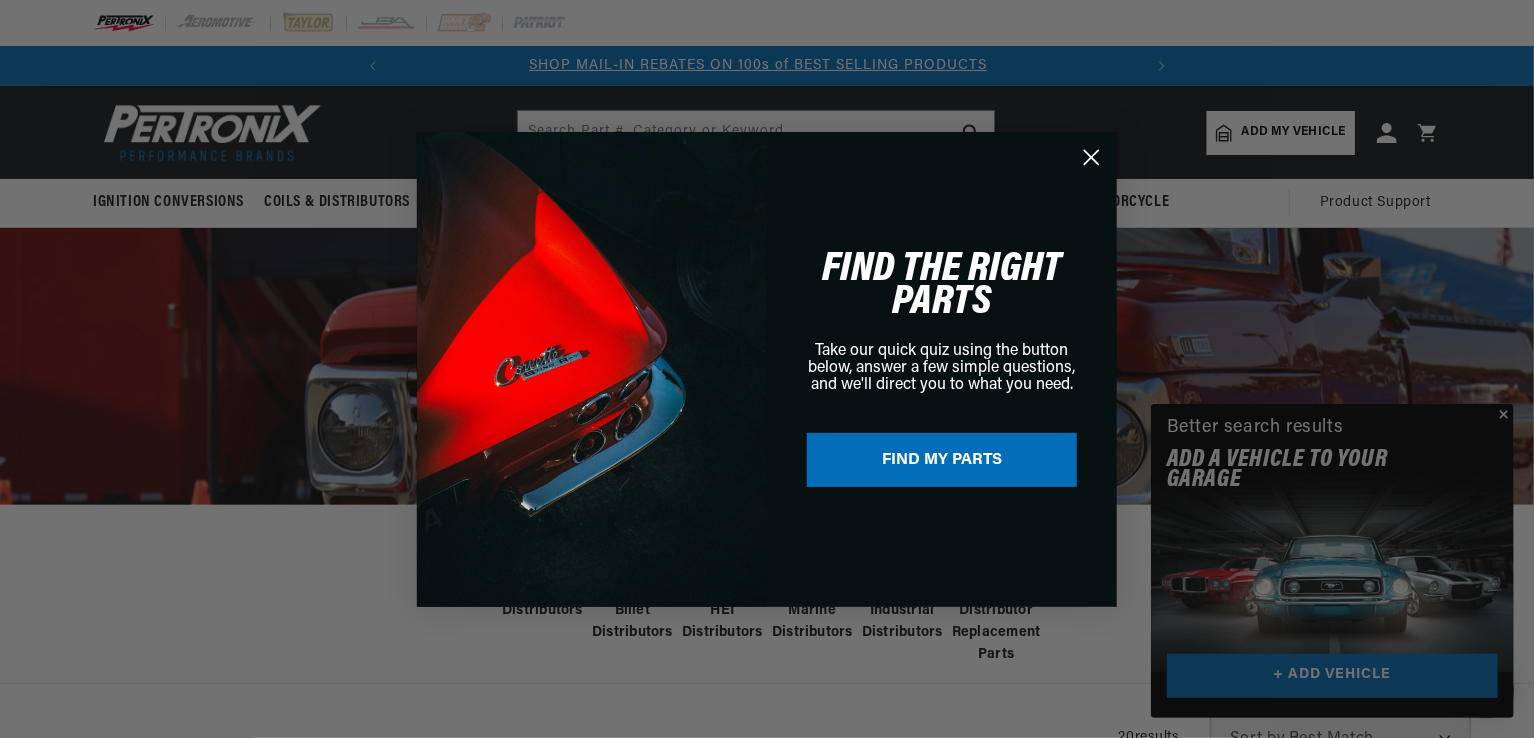 click 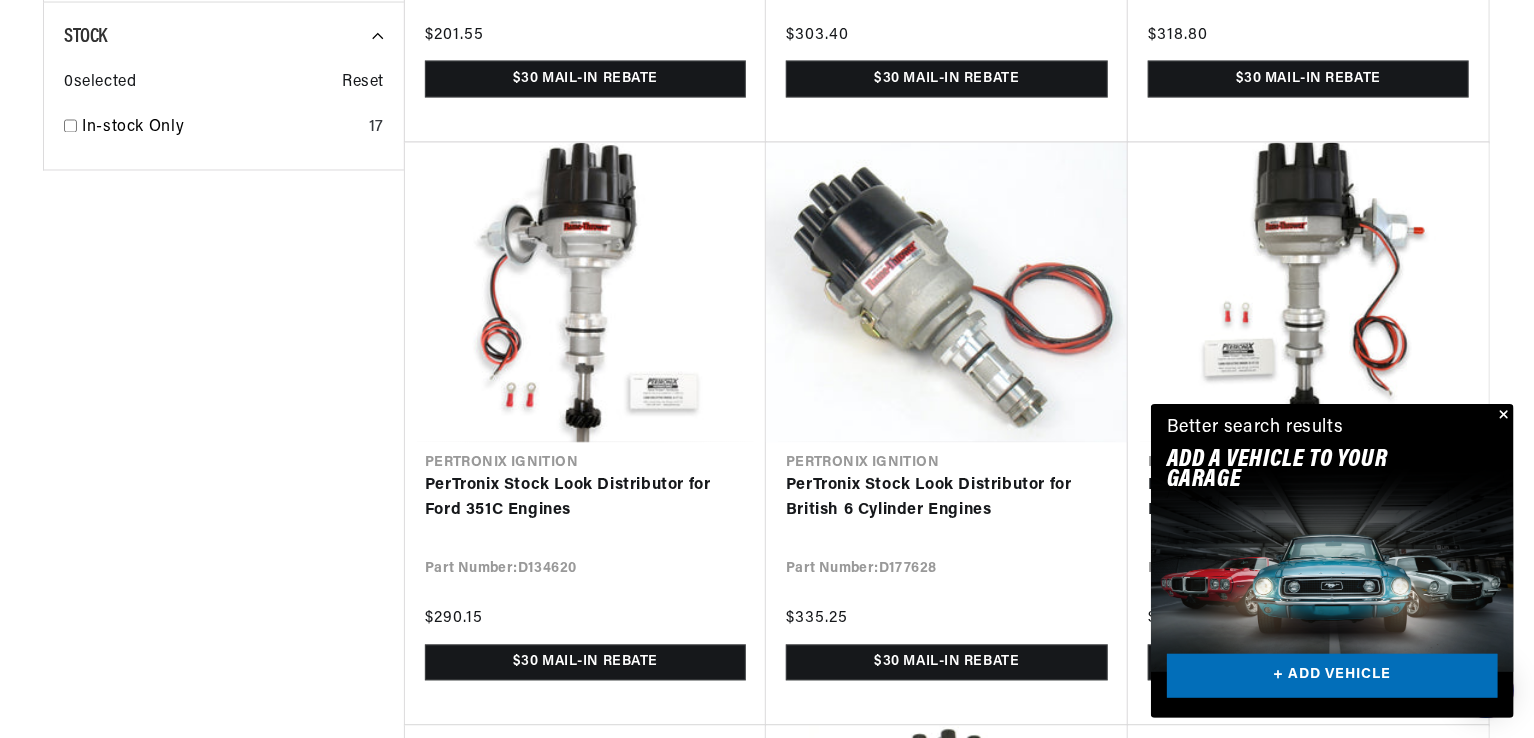 scroll, scrollTop: 1810, scrollLeft: 0, axis: vertical 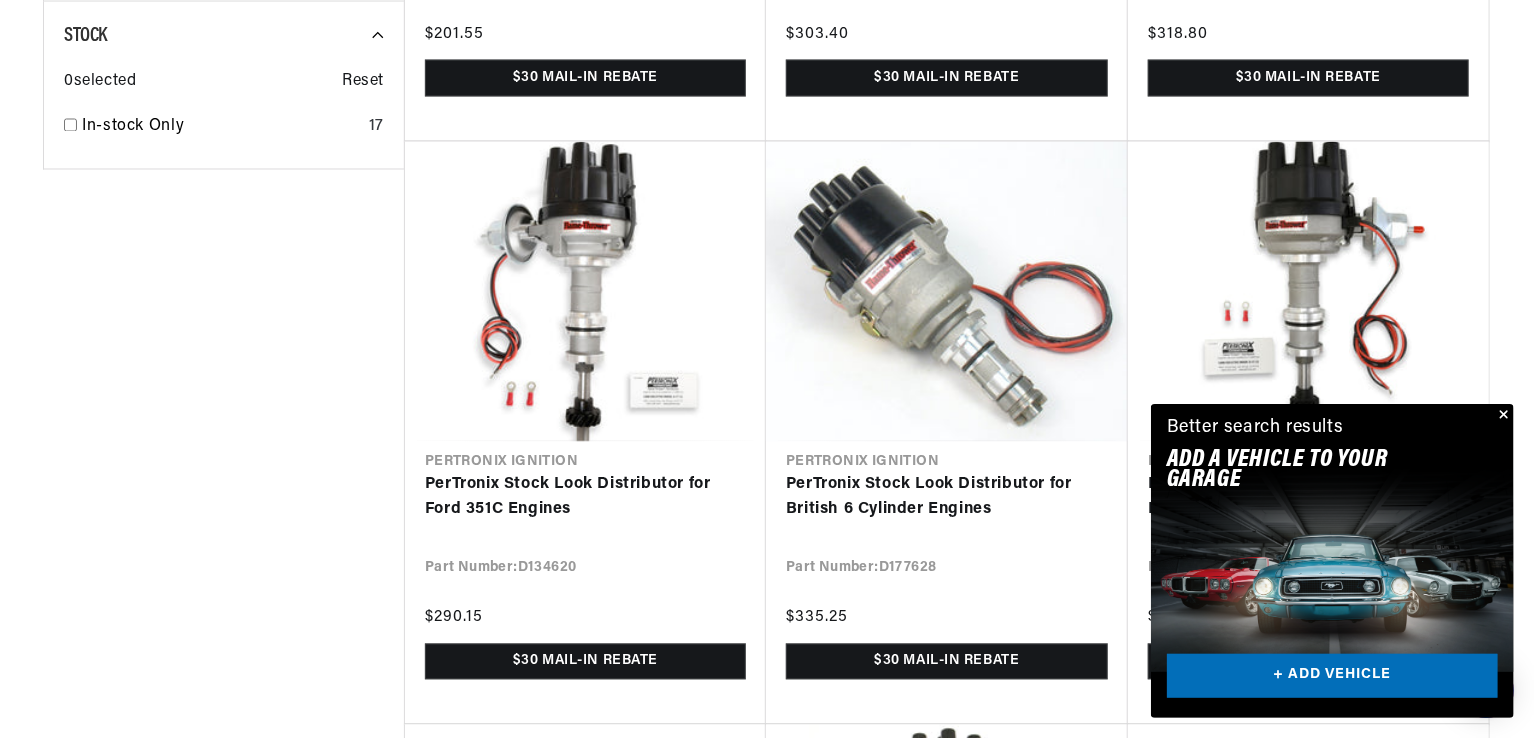 click at bounding box center (1502, 416) 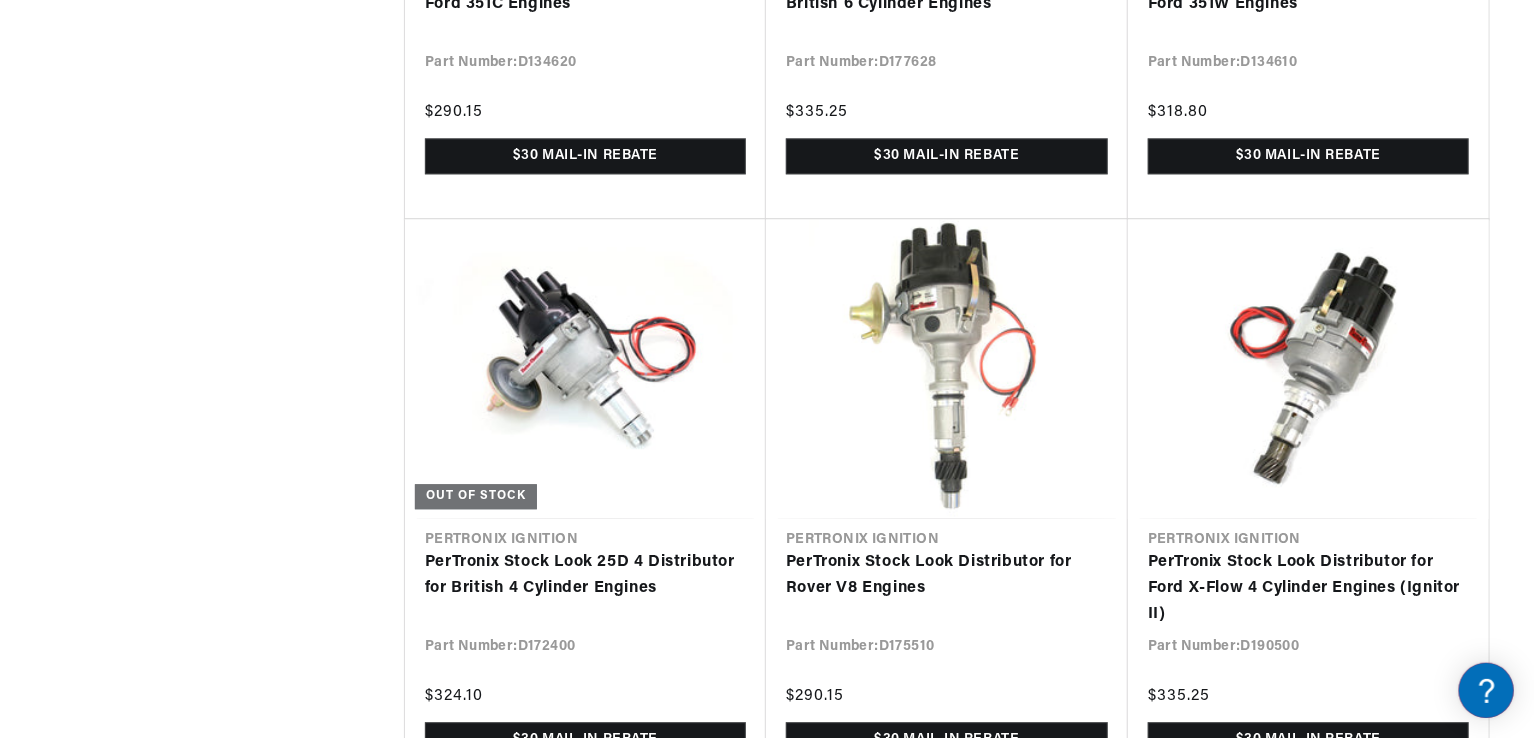 scroll, scrollTop: 2328, scrollLeft: 0, axis: vertical 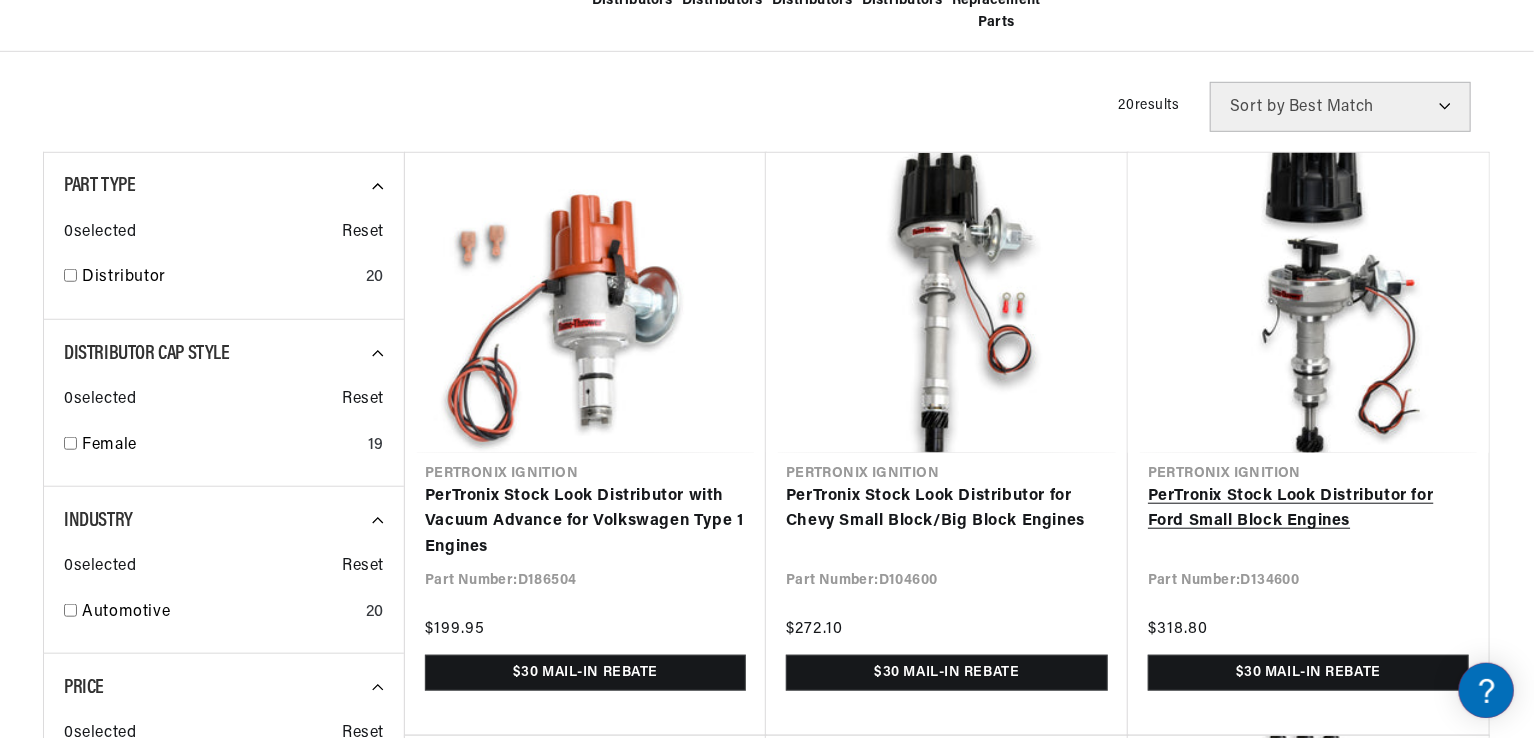 click on "PerTronix Stock Look Distributor for Ford Small Block Engines" at bounding box center [1308, 509] 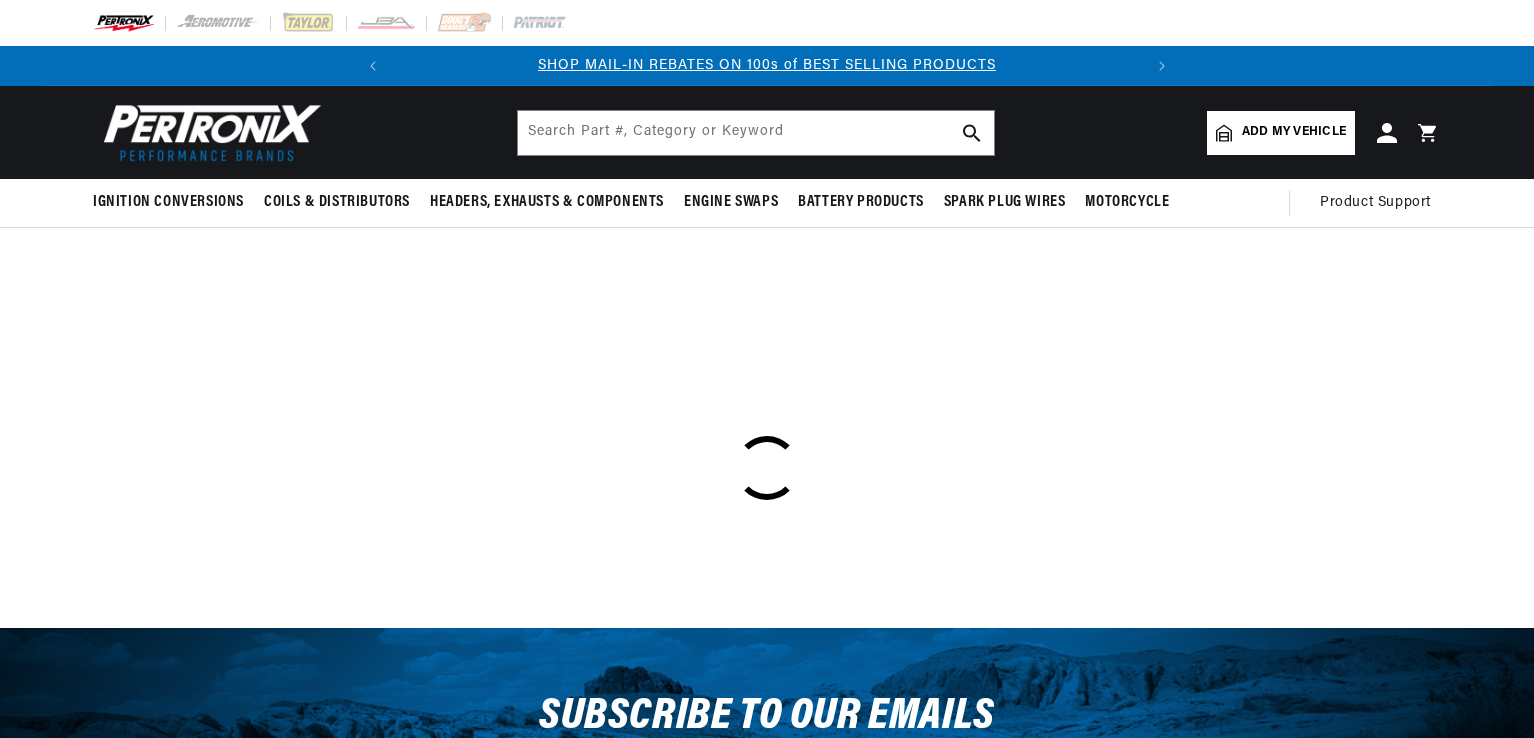 scroll, scrollTop: 0, scrollLeft: 0, axis: both 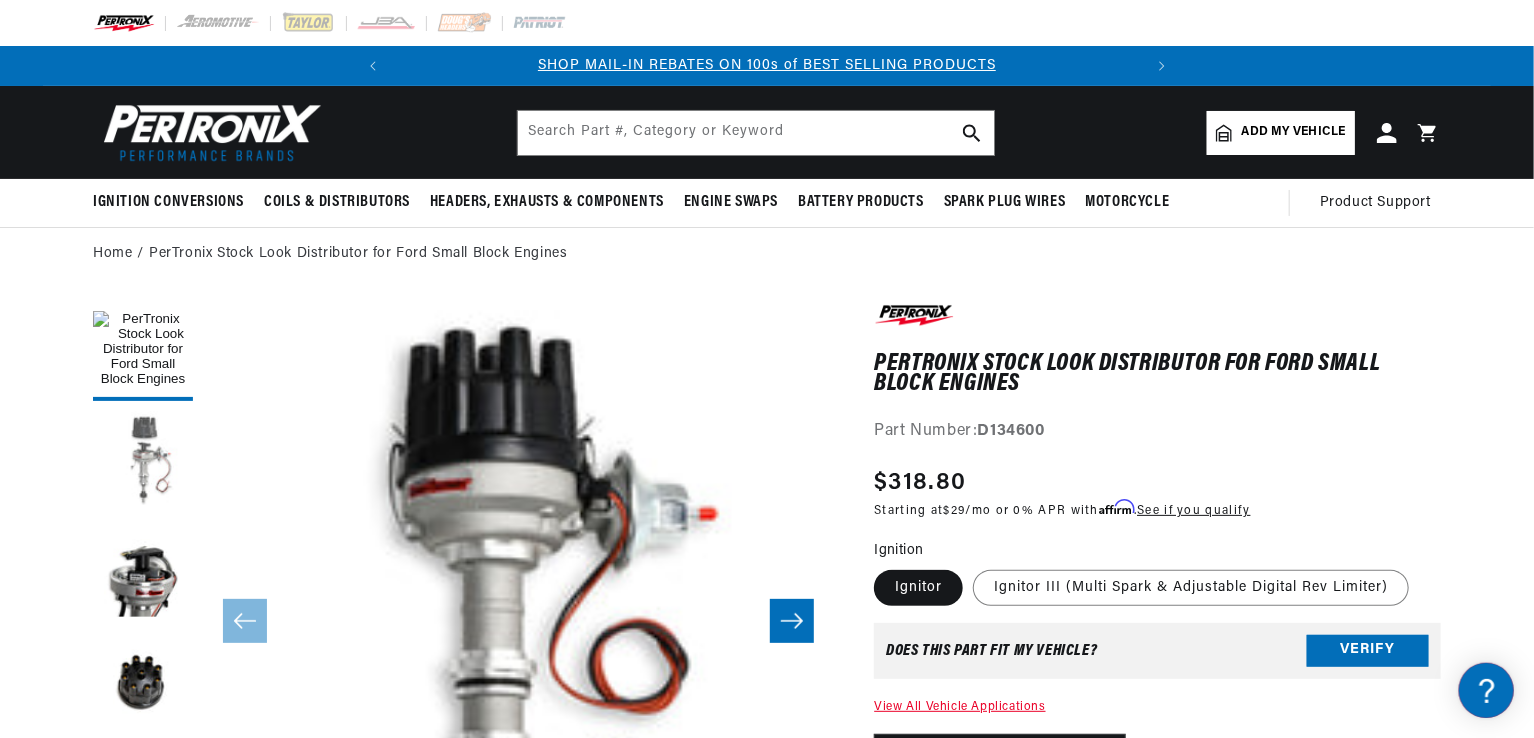 click at bounding box center [143, 461] 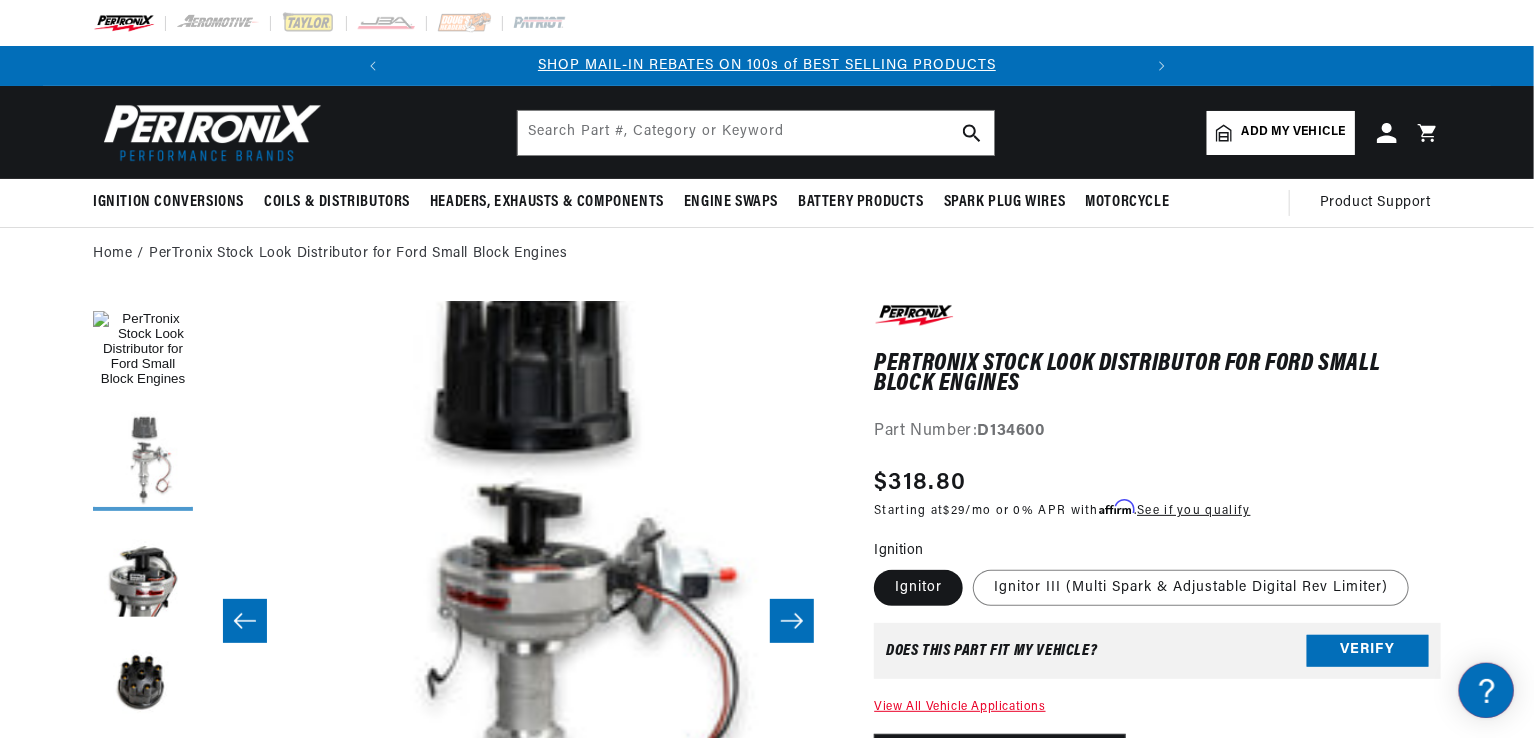 scroll, scrollTop: 0, scrollLeft: 631, axis: horizontal 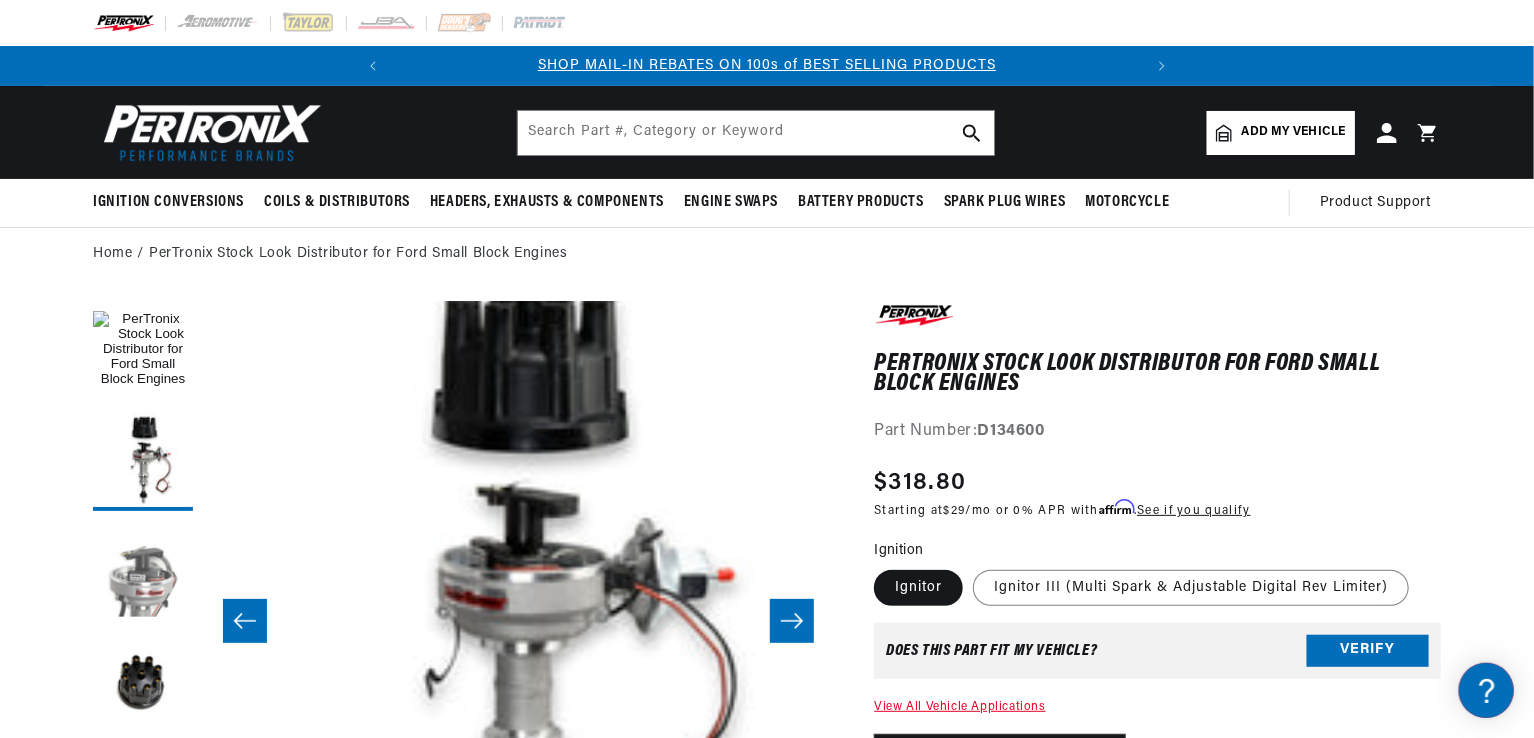 click at bounding box center [143, 571] 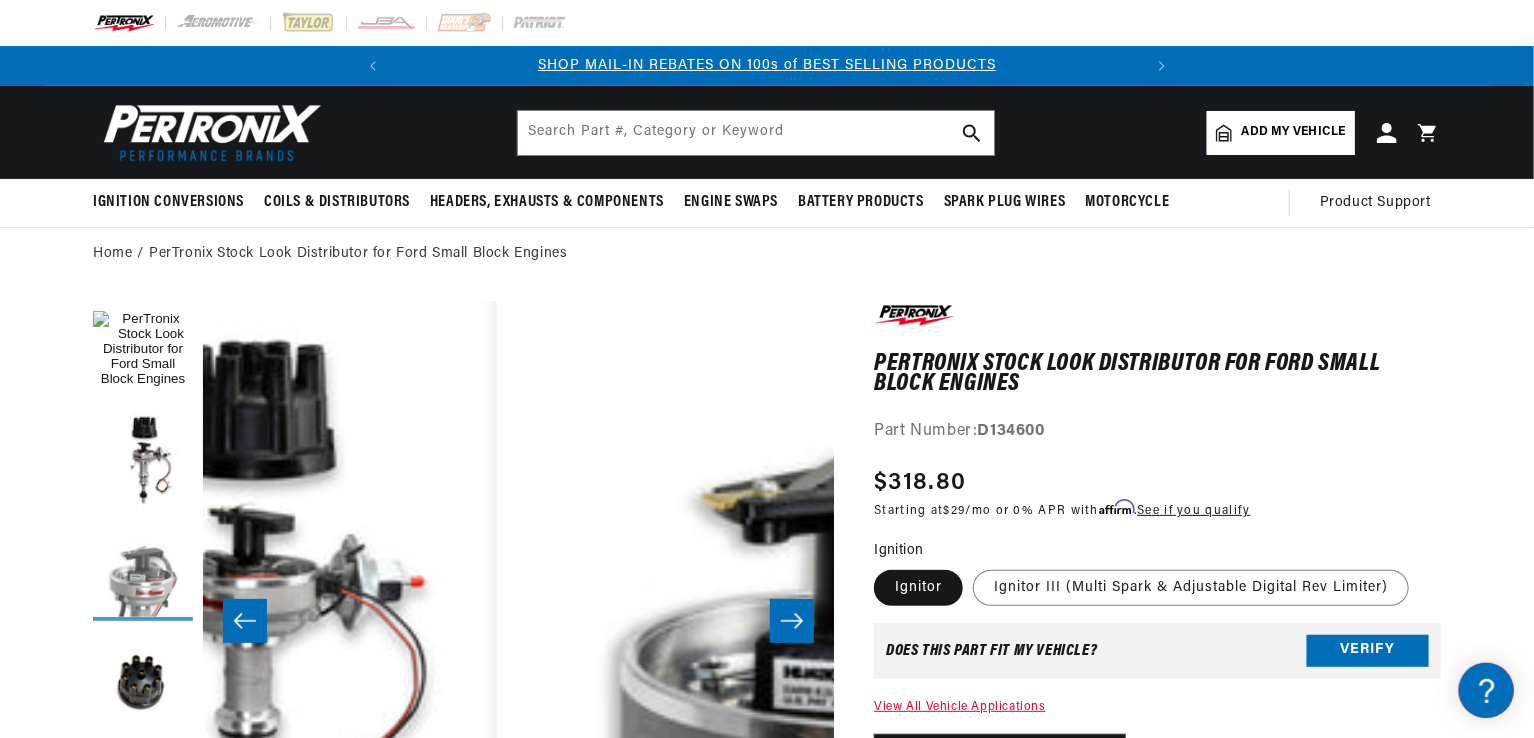 scroll, scrollTop: 0, scrollLeft: 1263, axis: horizontal 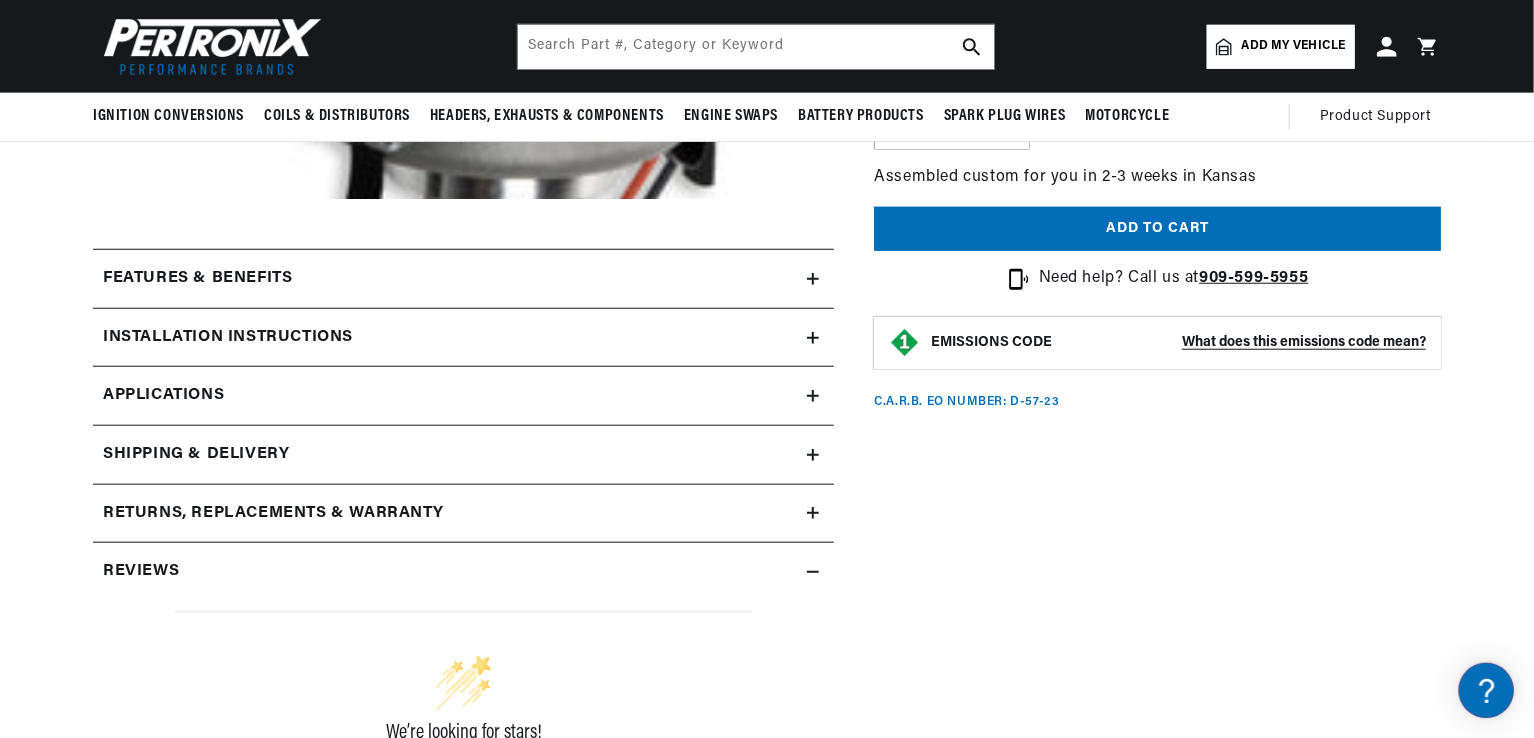 click on "Features & Benefits" at bounding box center [197, 279] 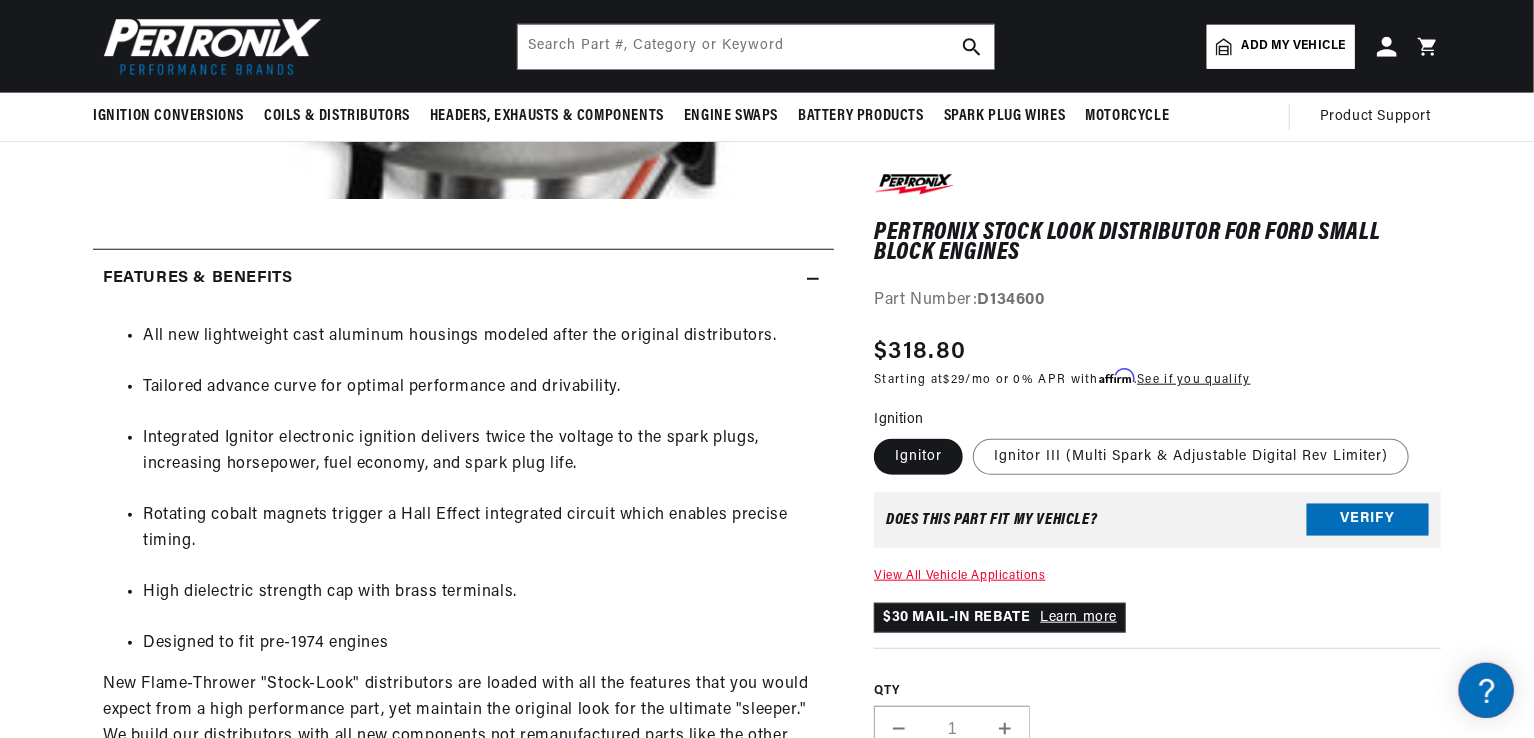 scroll, scrollTop: 0, scrollLeft: 746, axis: horizontal 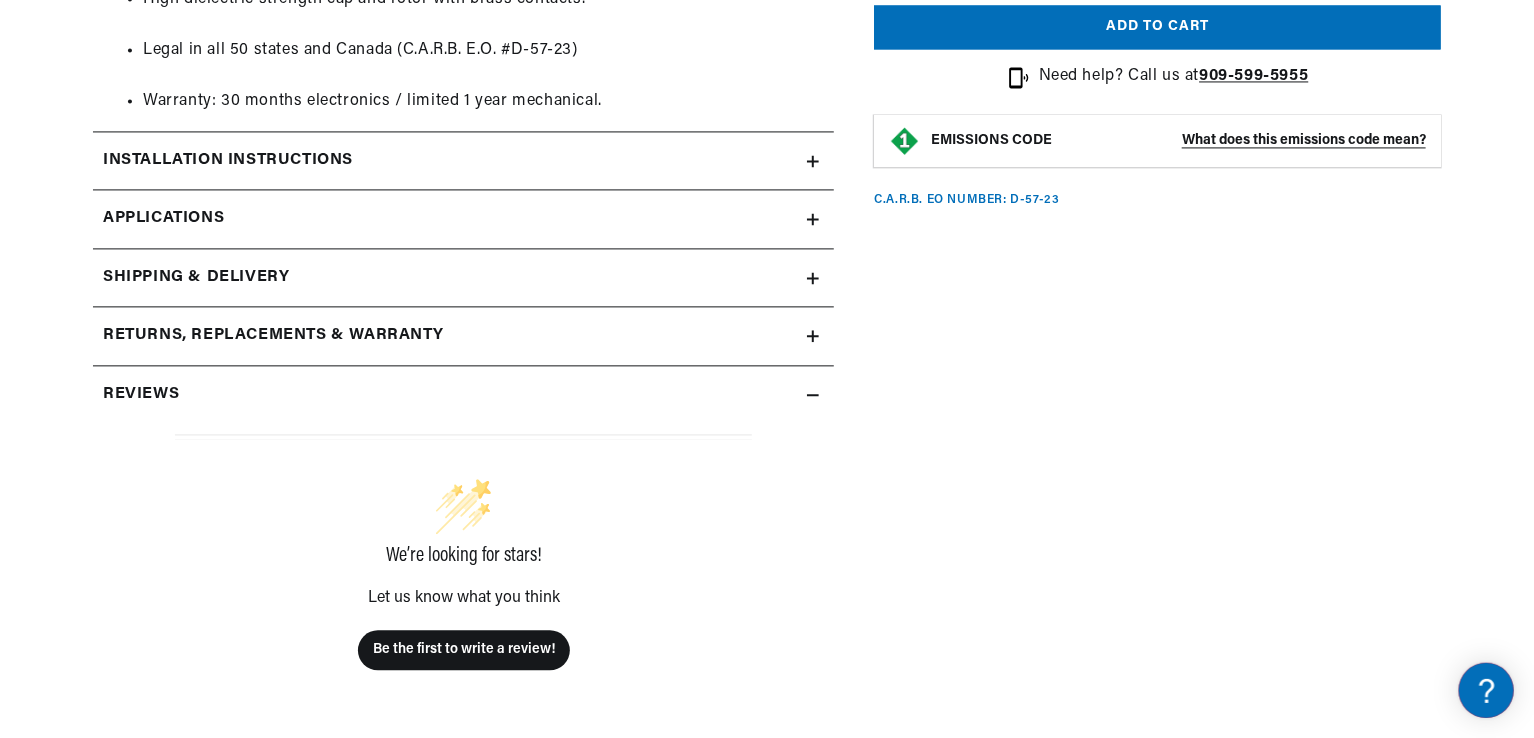 click on "Applications" at bounding box center (163, 219) 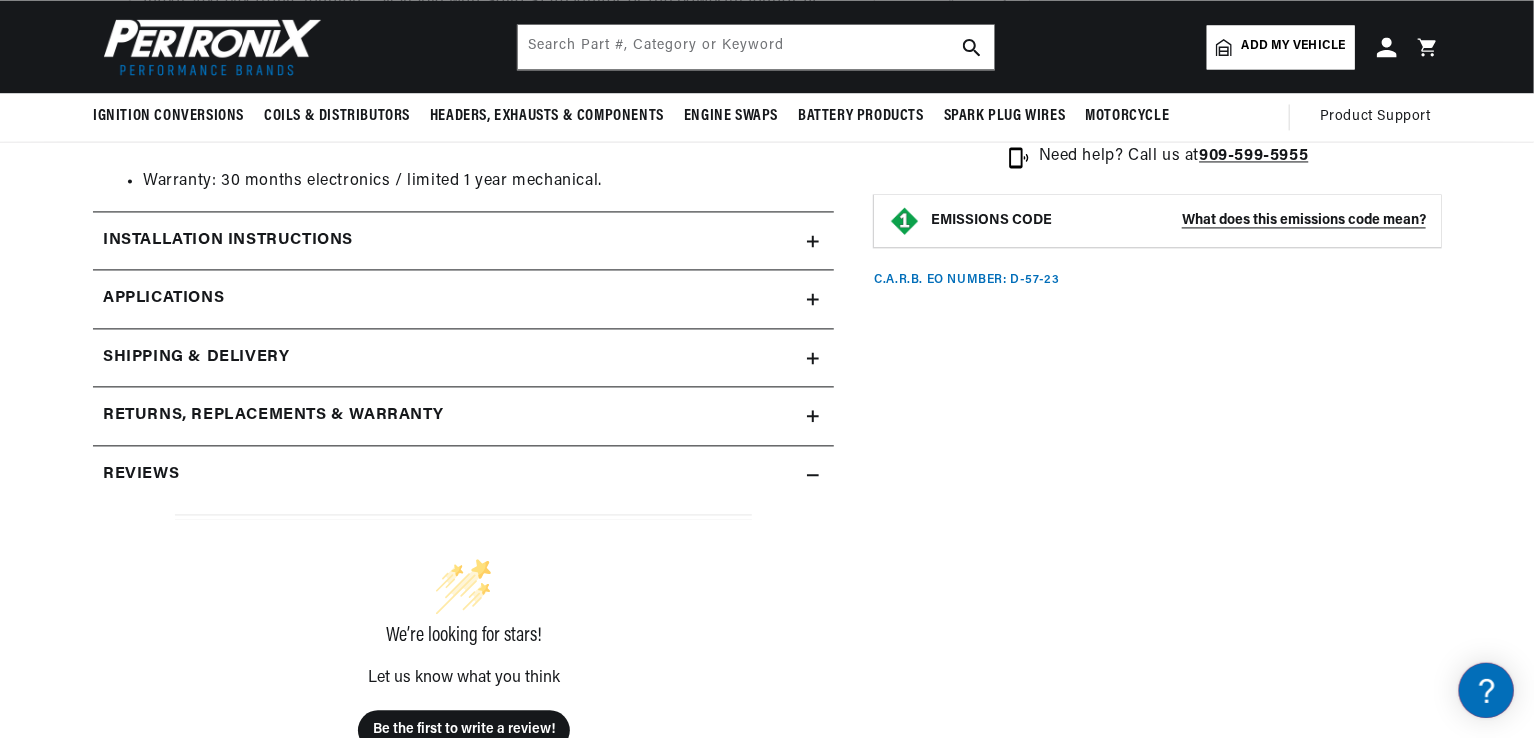 click on "Shipping & Delivery" at bounding box center (197, -1005) 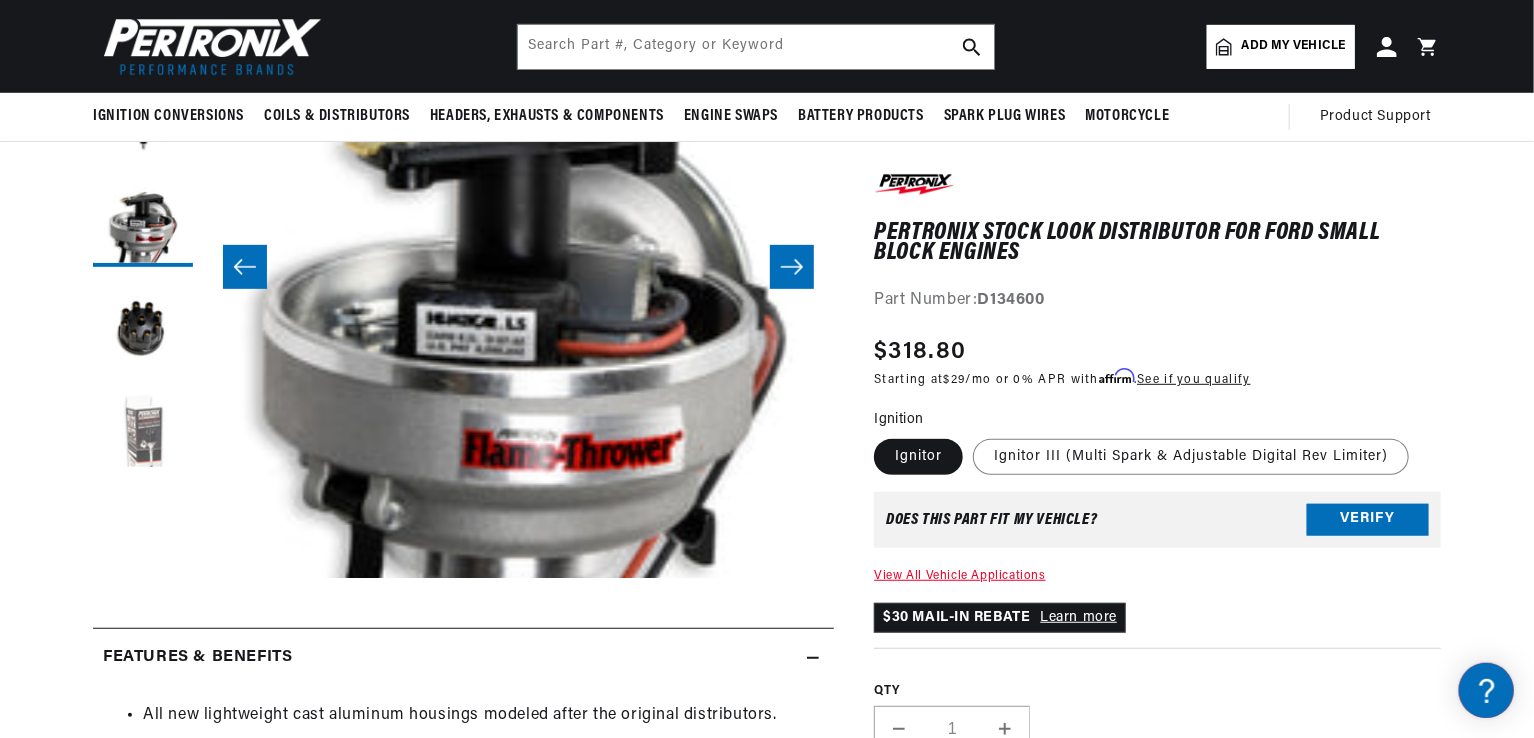 click at bounding box center (143, 437) 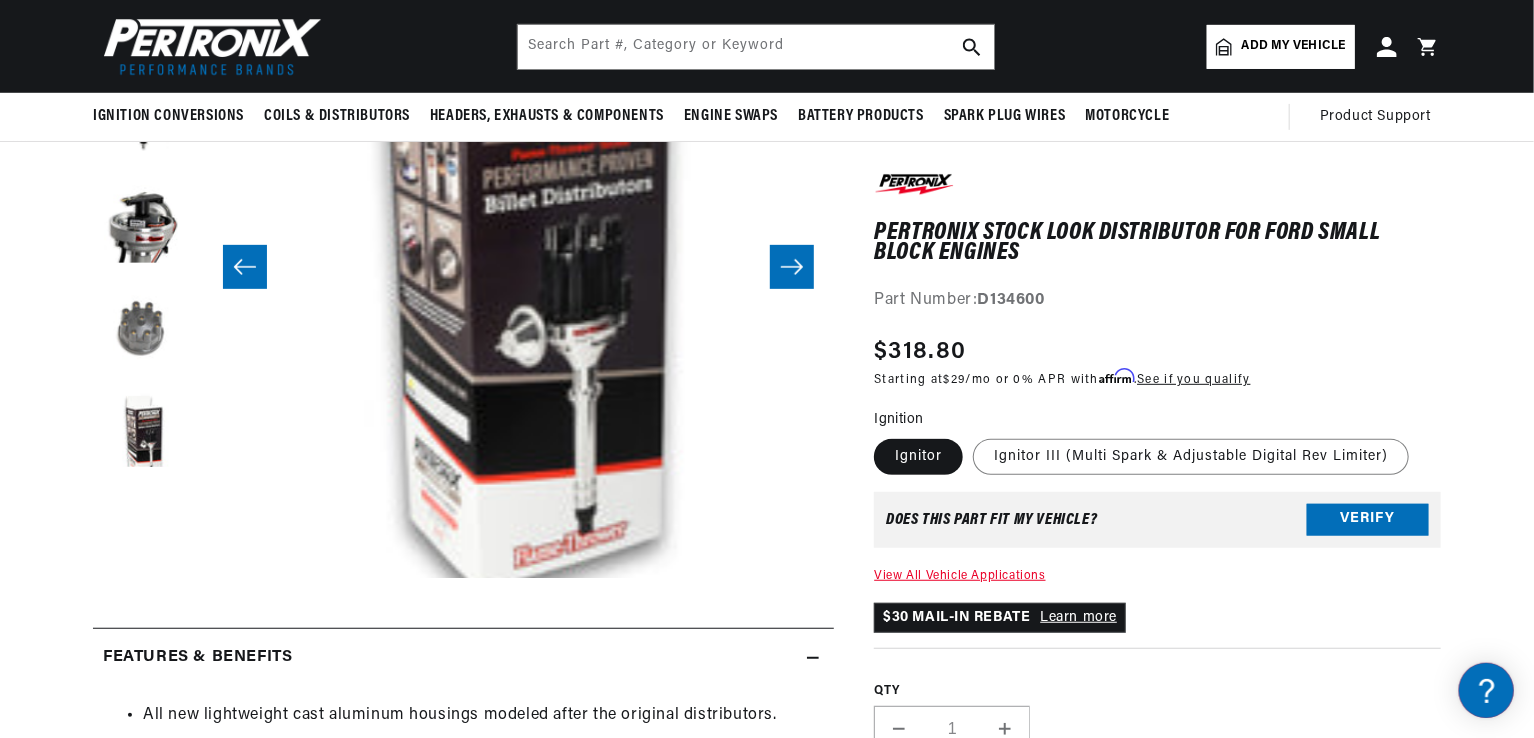 click at bounding box center [143, 327] 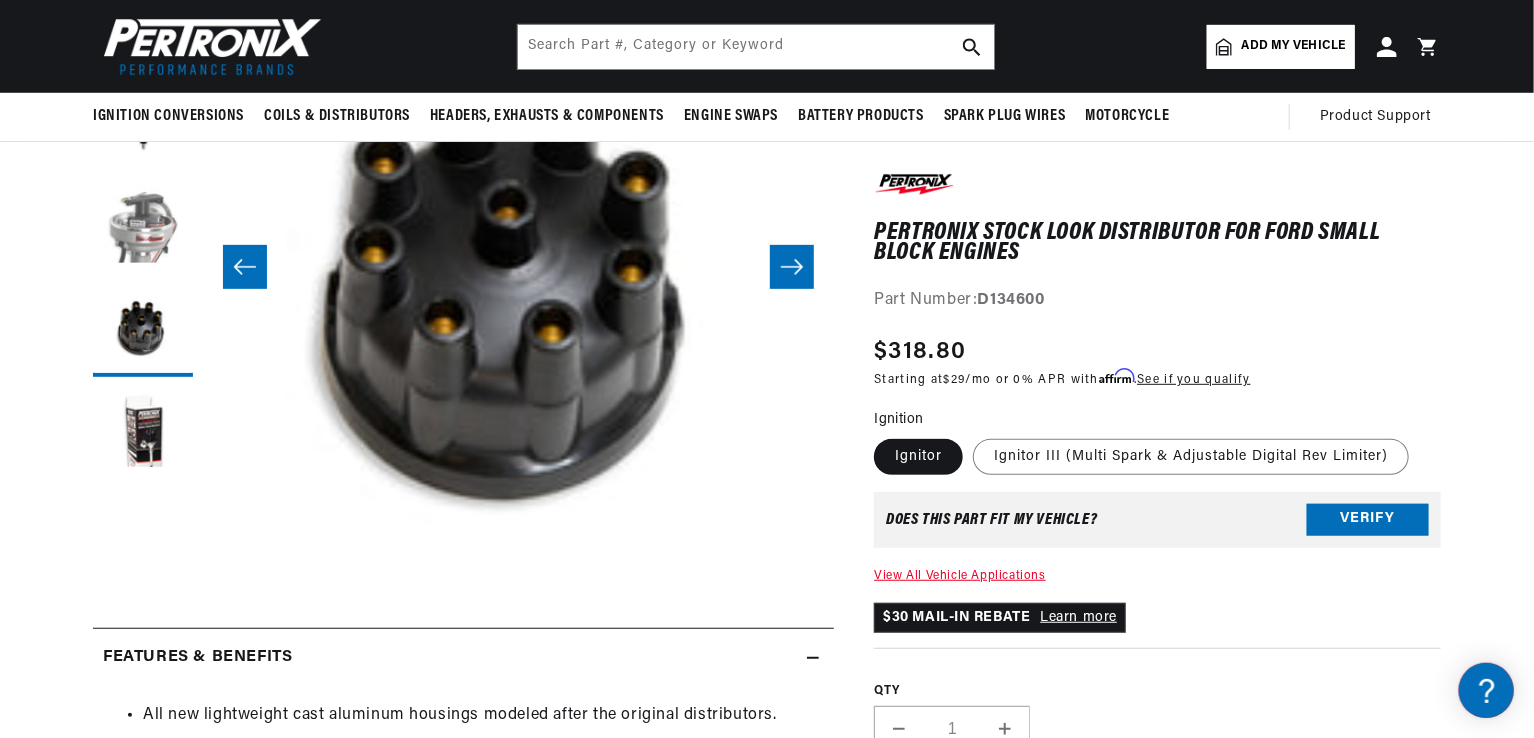 click at bounding box center [143, 217] 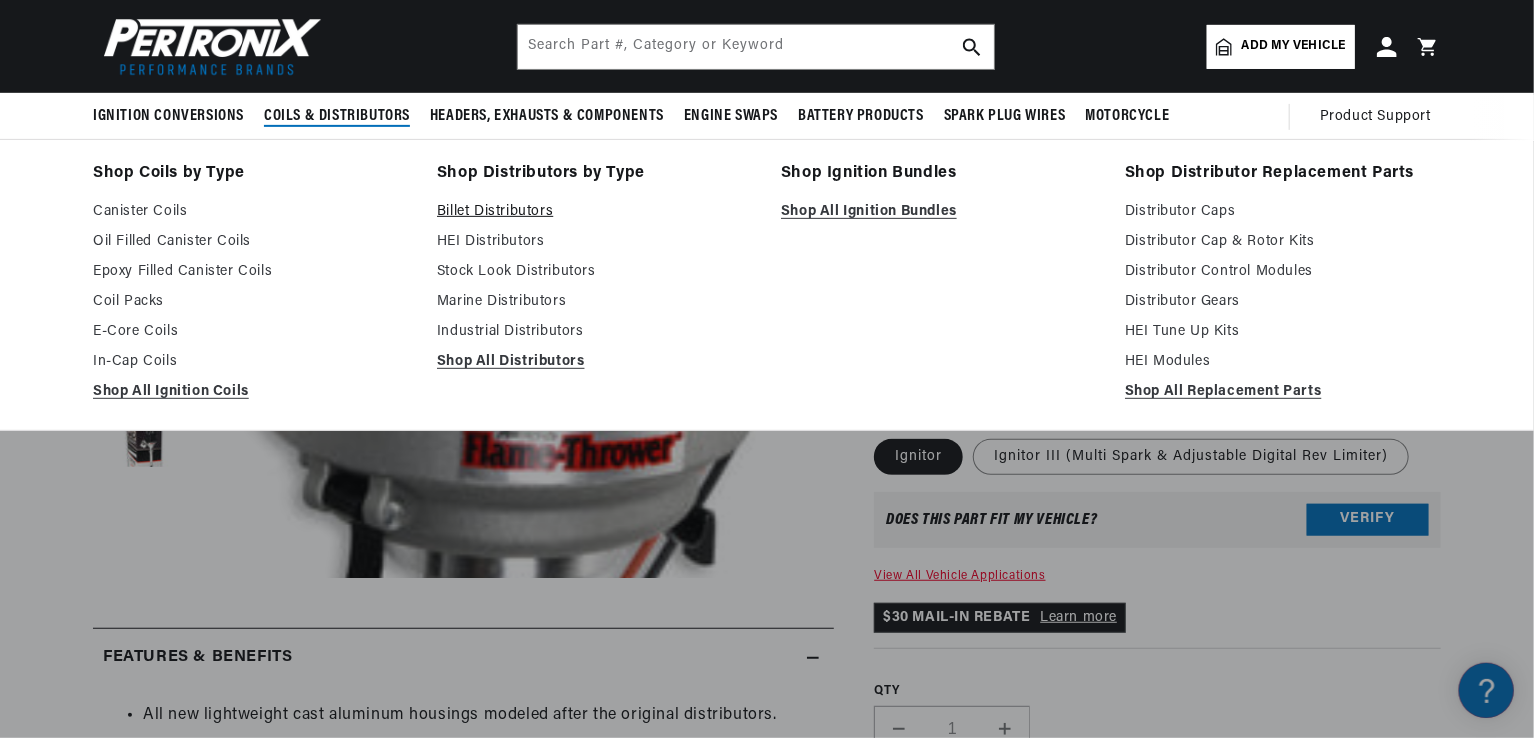 click on "Billet Distributors" at bounding box center [595, 212] 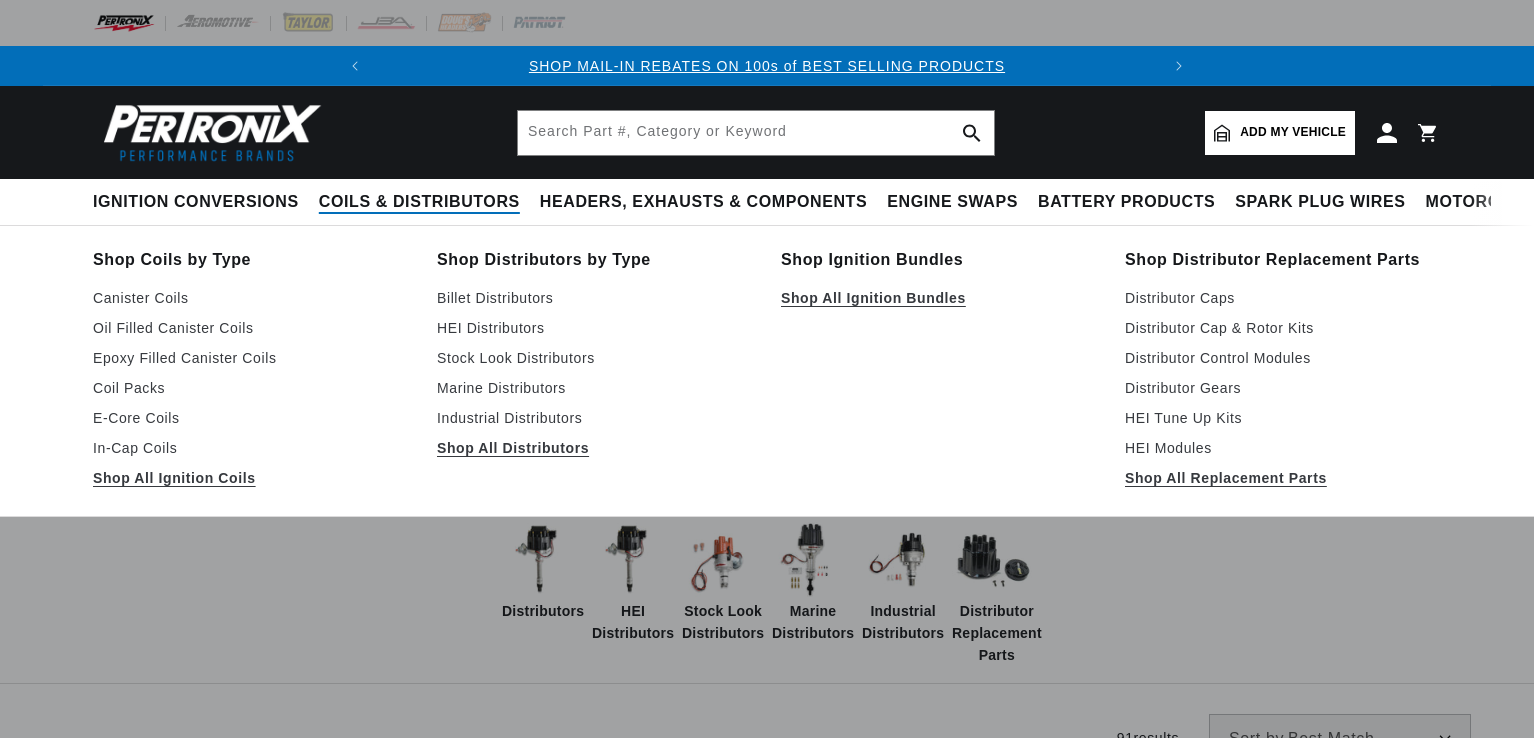scroll, scrollTop: 0, scrollLeft: 0, axis: both 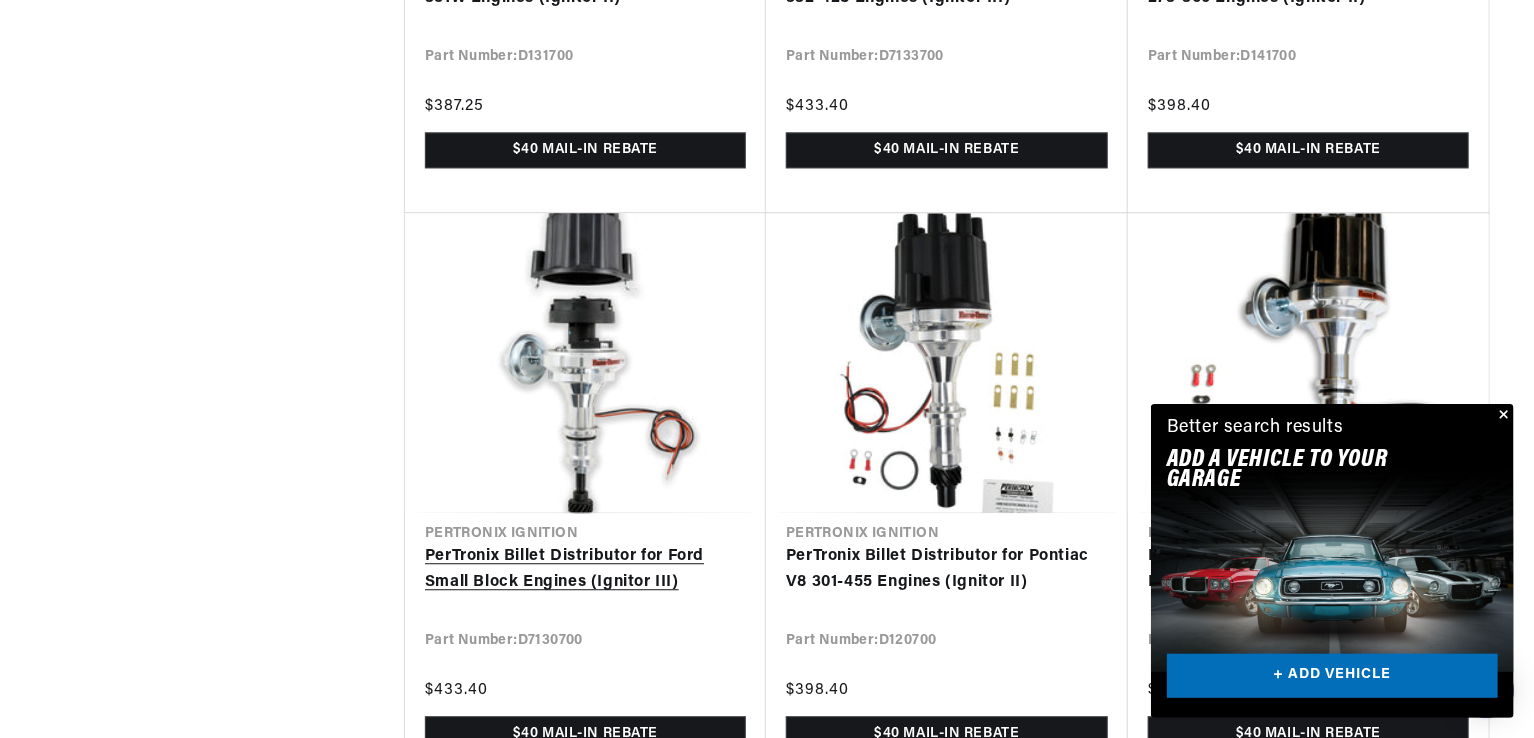 click on "PerTronix Billet Distributor for Ford Small Block Engines (Ignitor III)" at bounding box center [585, 569] 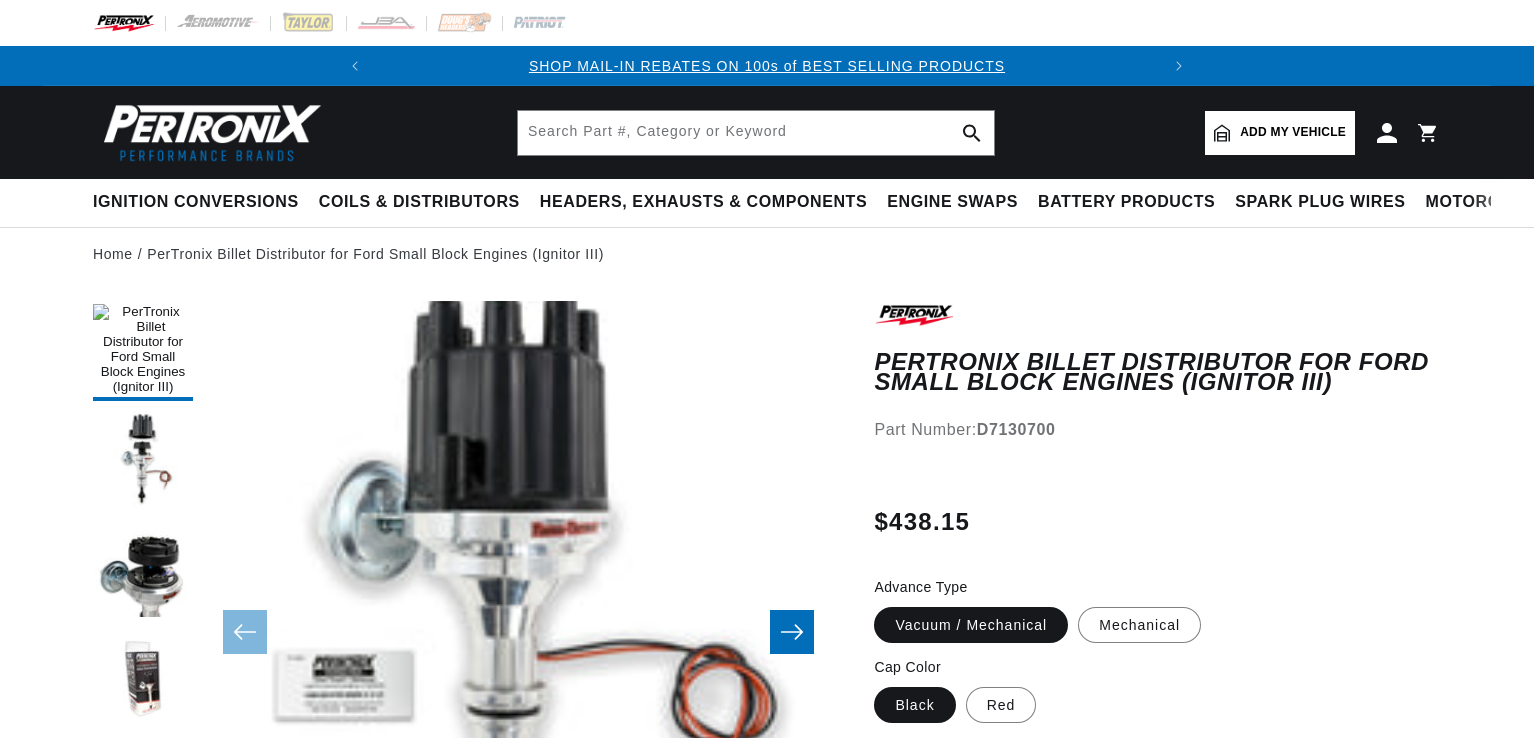 scroll, scrollTop: 0, scrollLeft: 0, axis: both 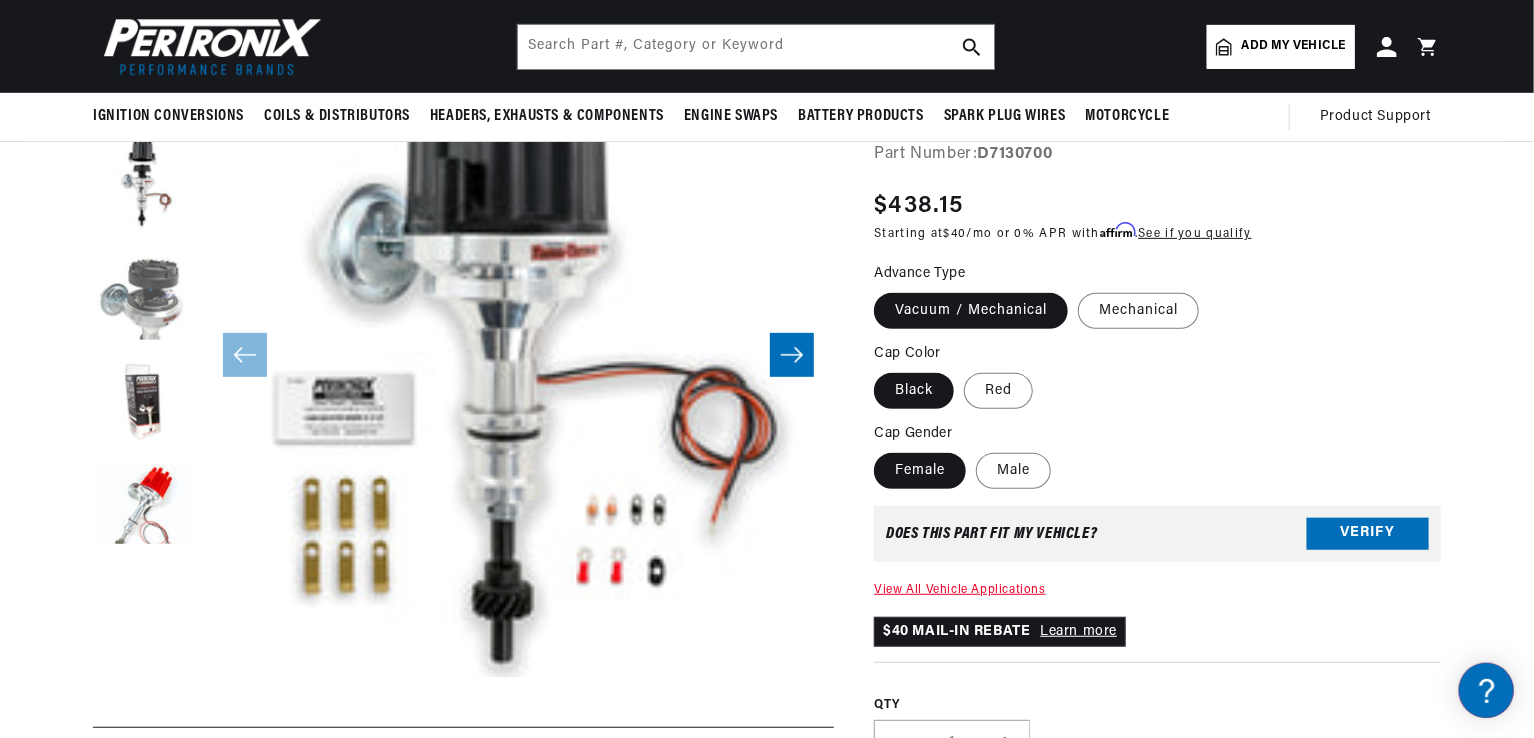 click at bounding box center [143, 294] 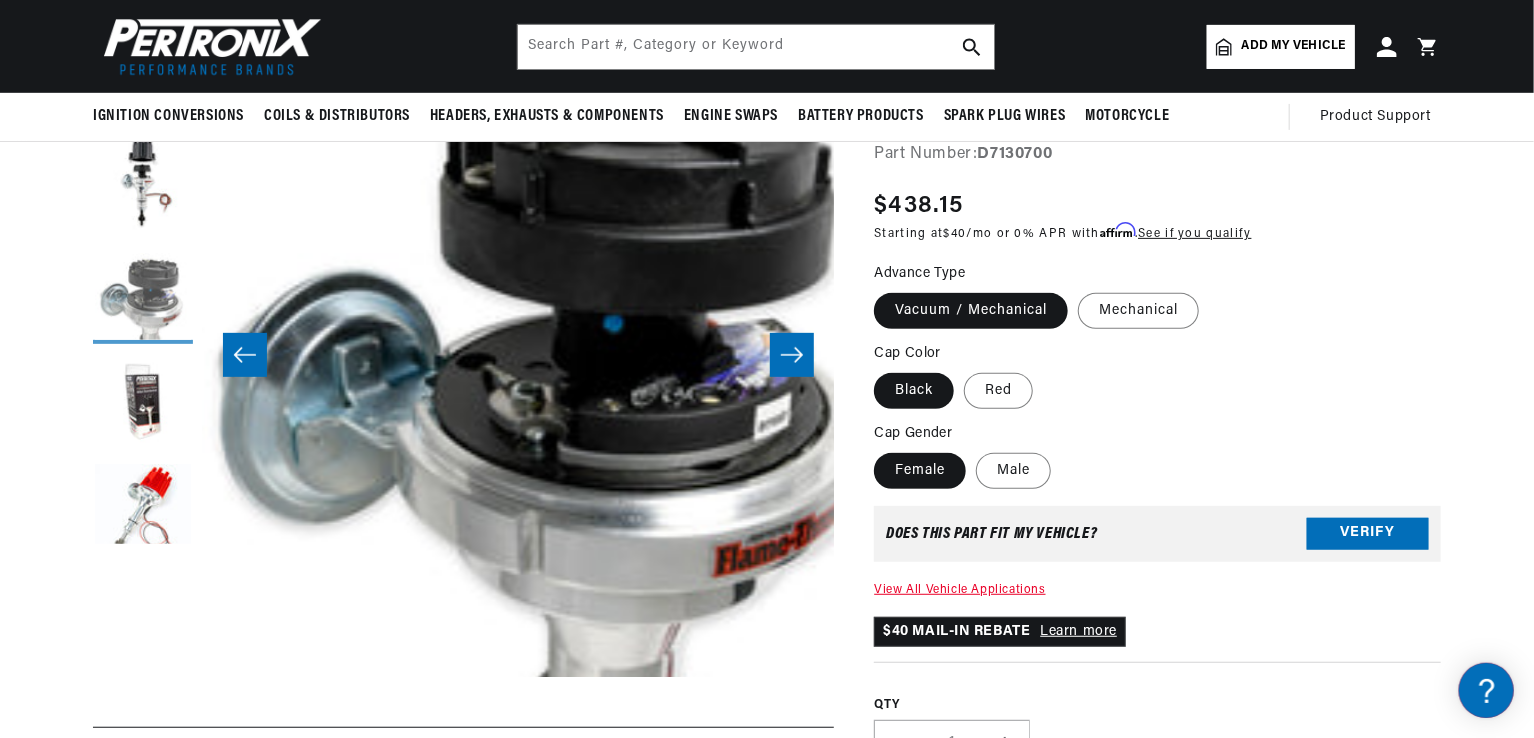 scroll, scrollTop: 0, scrollLeft: 1263, axis: horizontal 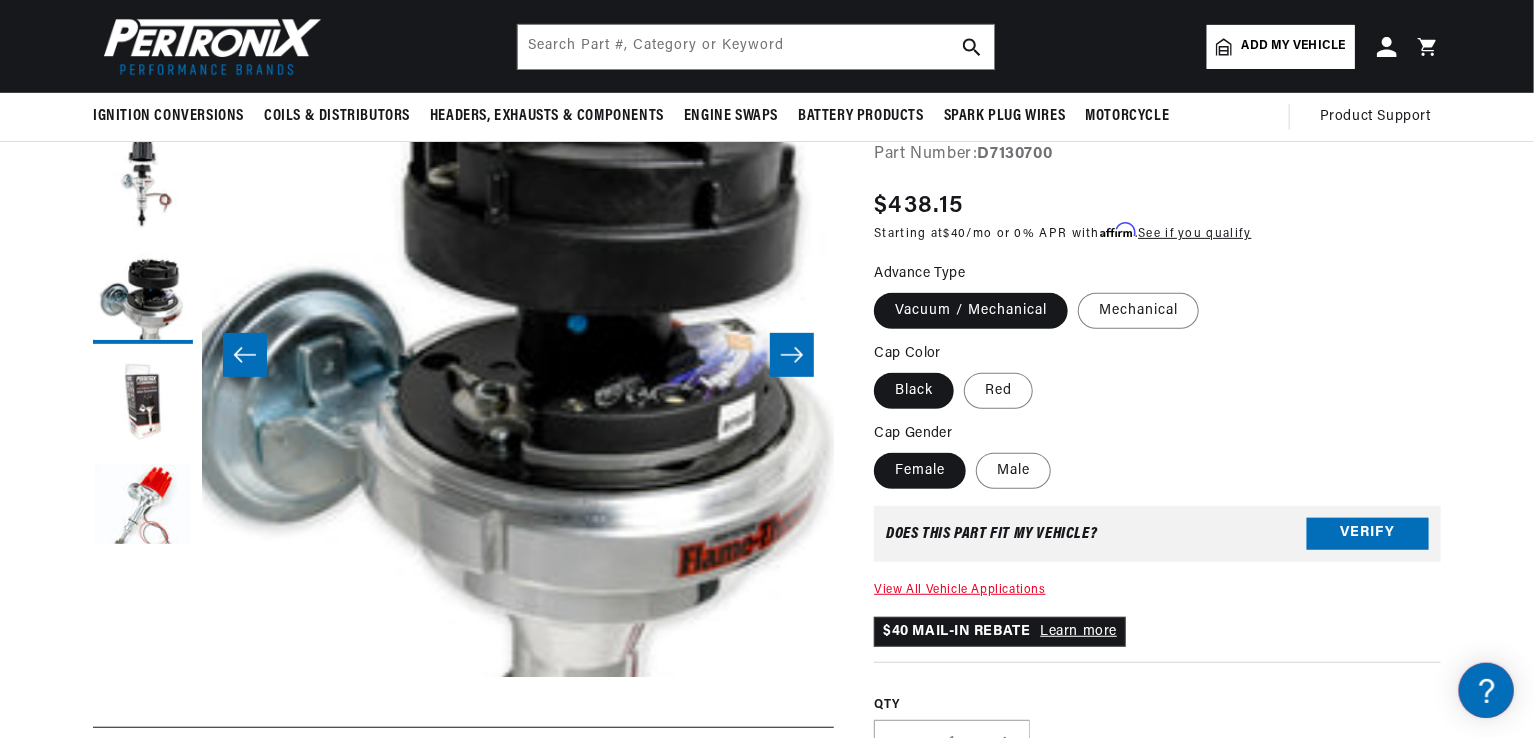 type 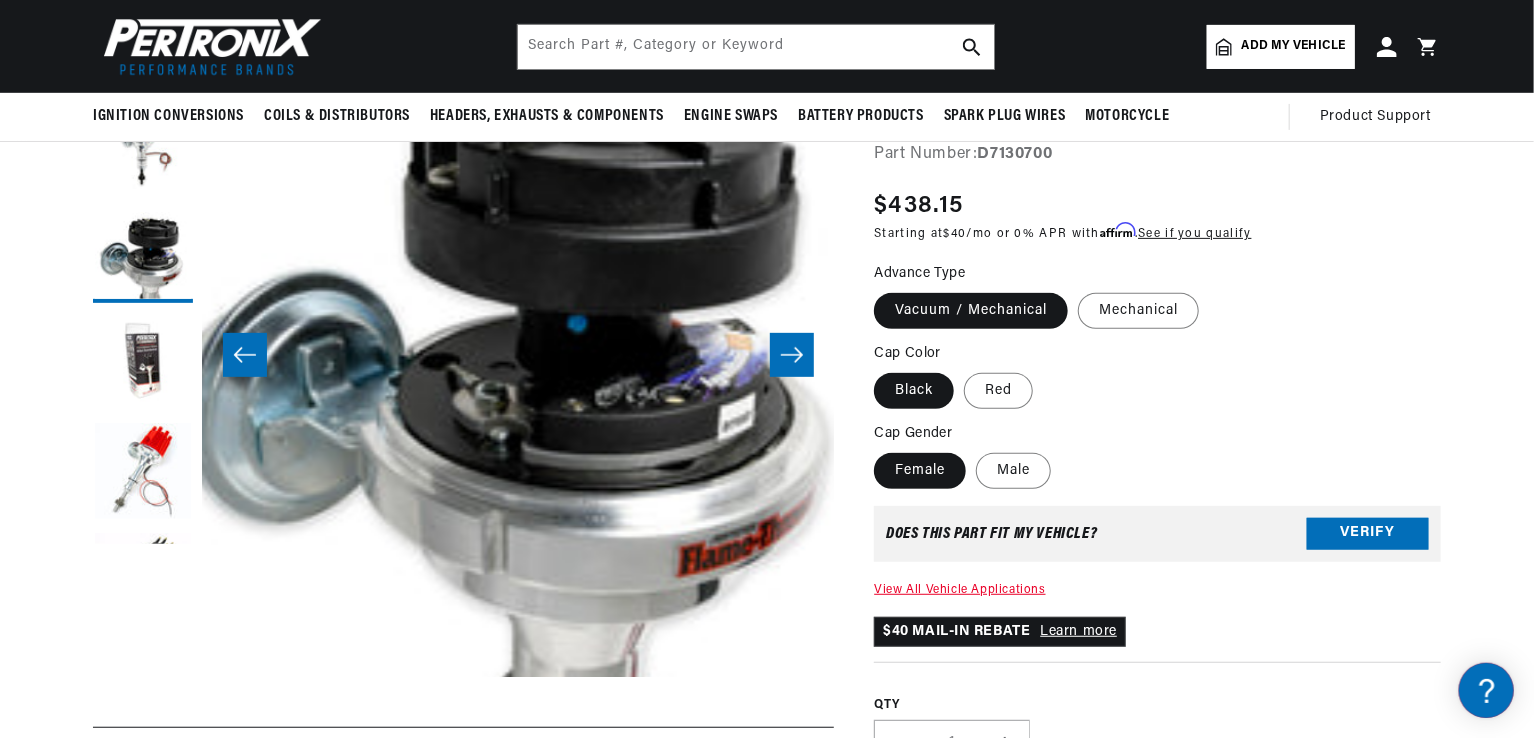 scroll, scrollTop: 80, scrollLeft: 0, axis: vertical 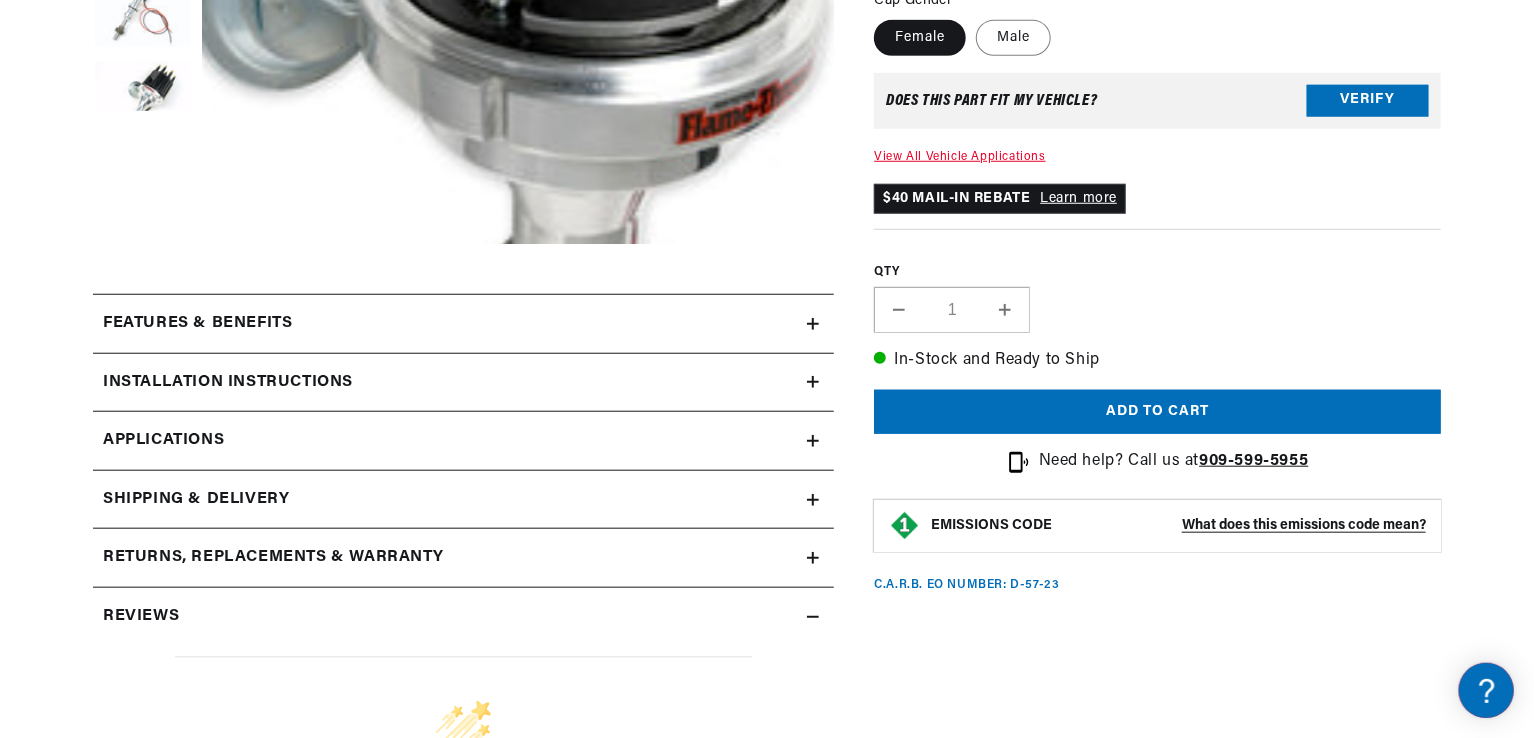 click on "Features & Benefits" at bounding box center [197, 324] 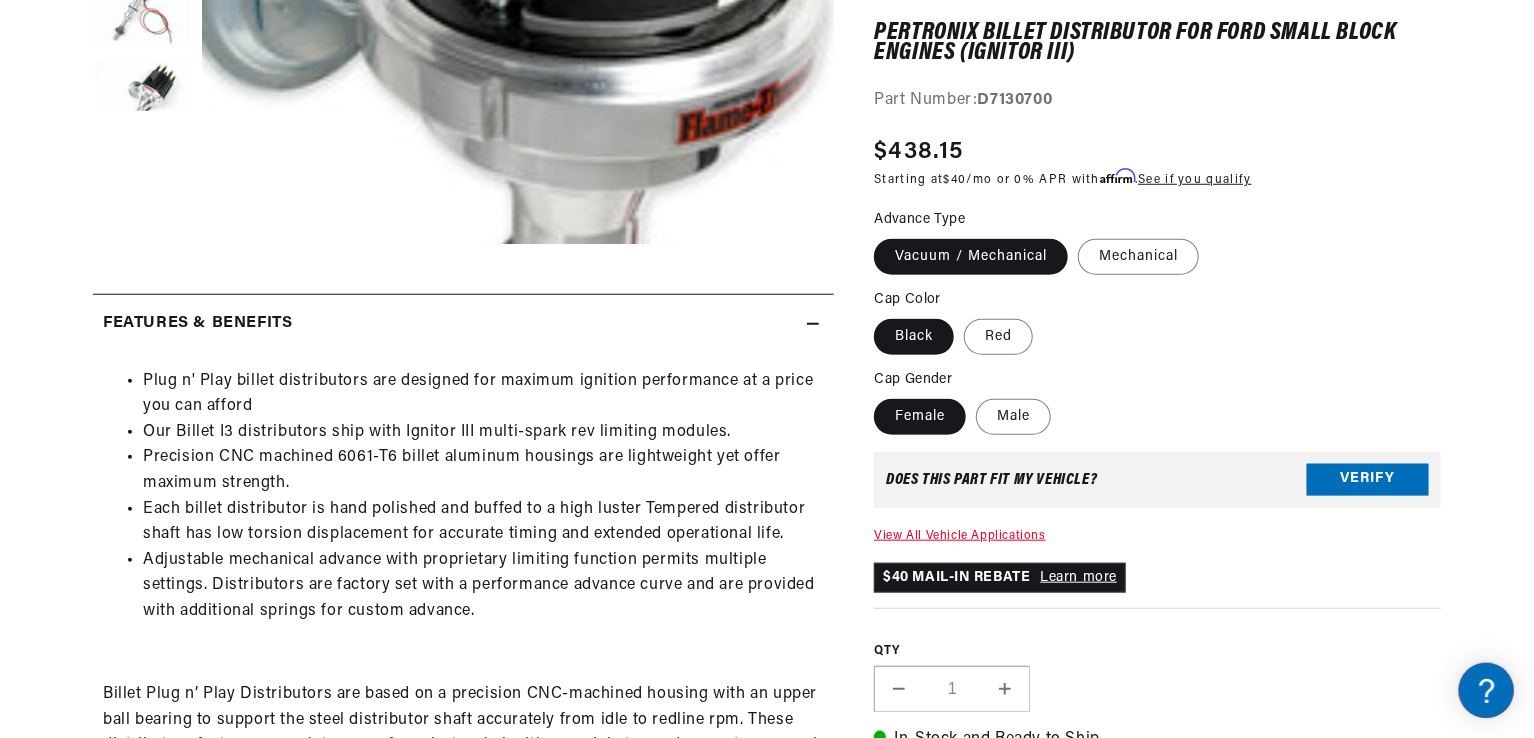scroll, scrollTop: 0, scrollLeft: 746, axis: horizontal 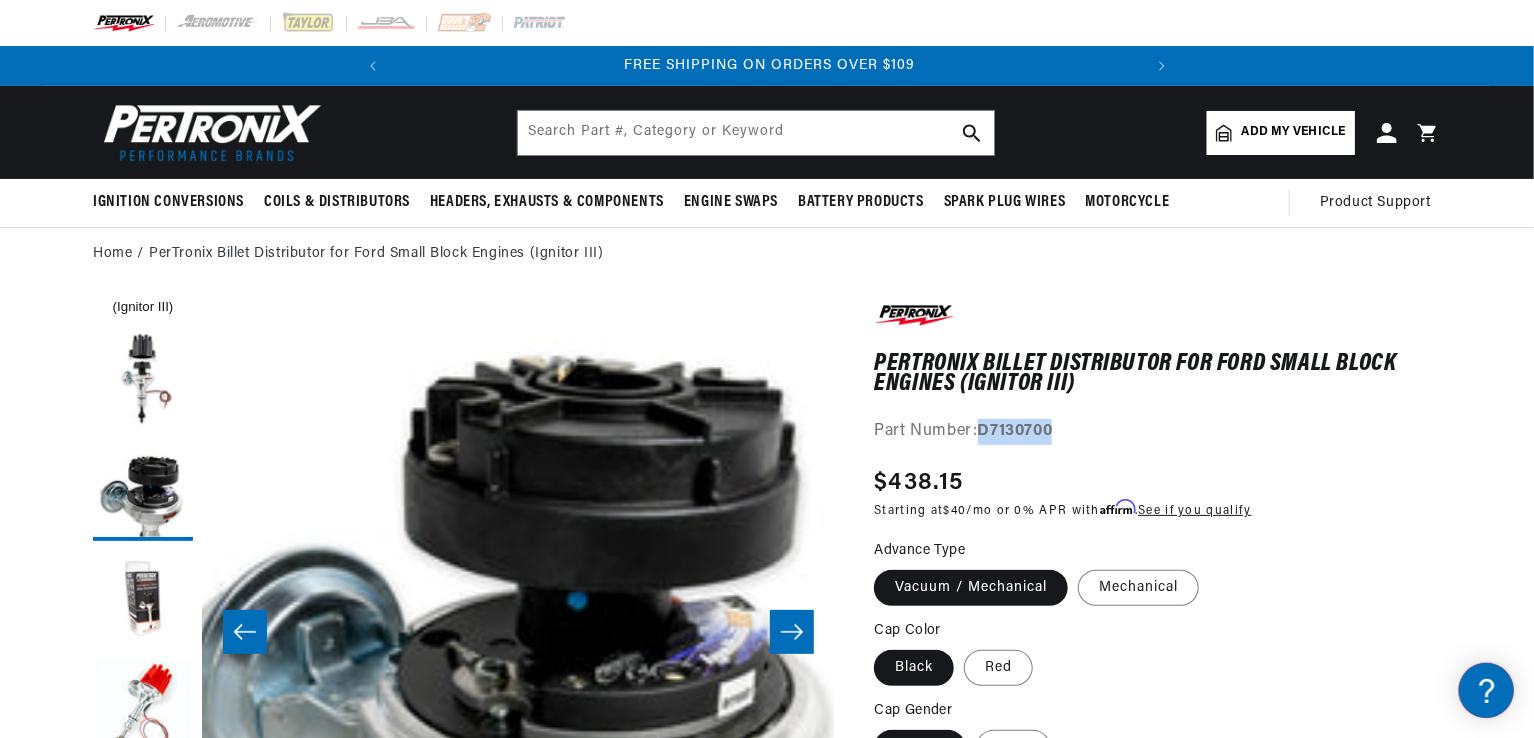 drag, startPoint x: 982, startPoint y: 429, endPoint x: 1054, endPoint y: 425, distance: 72.11102 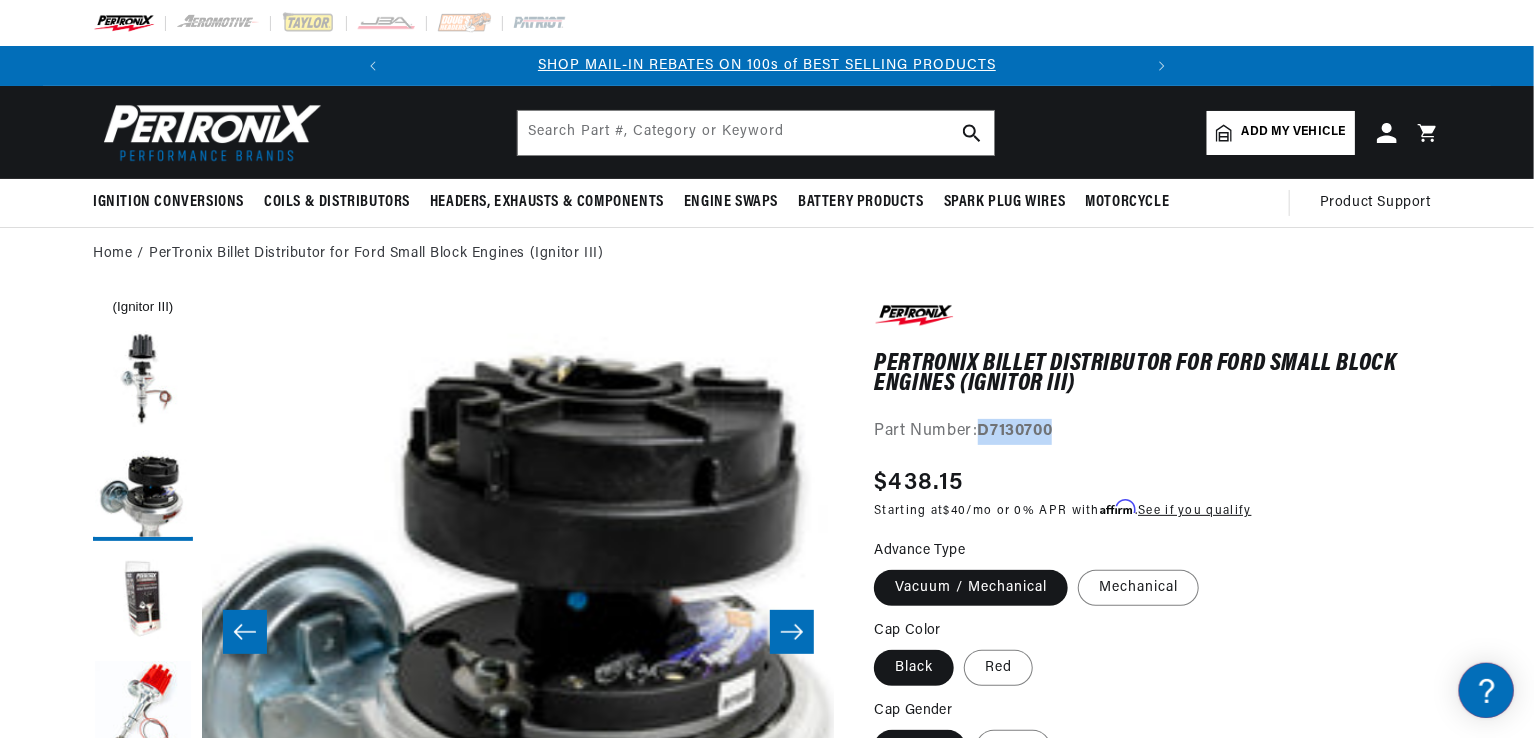 scroll, scrollTop: 0, scrollLeft: 0, axis: both 